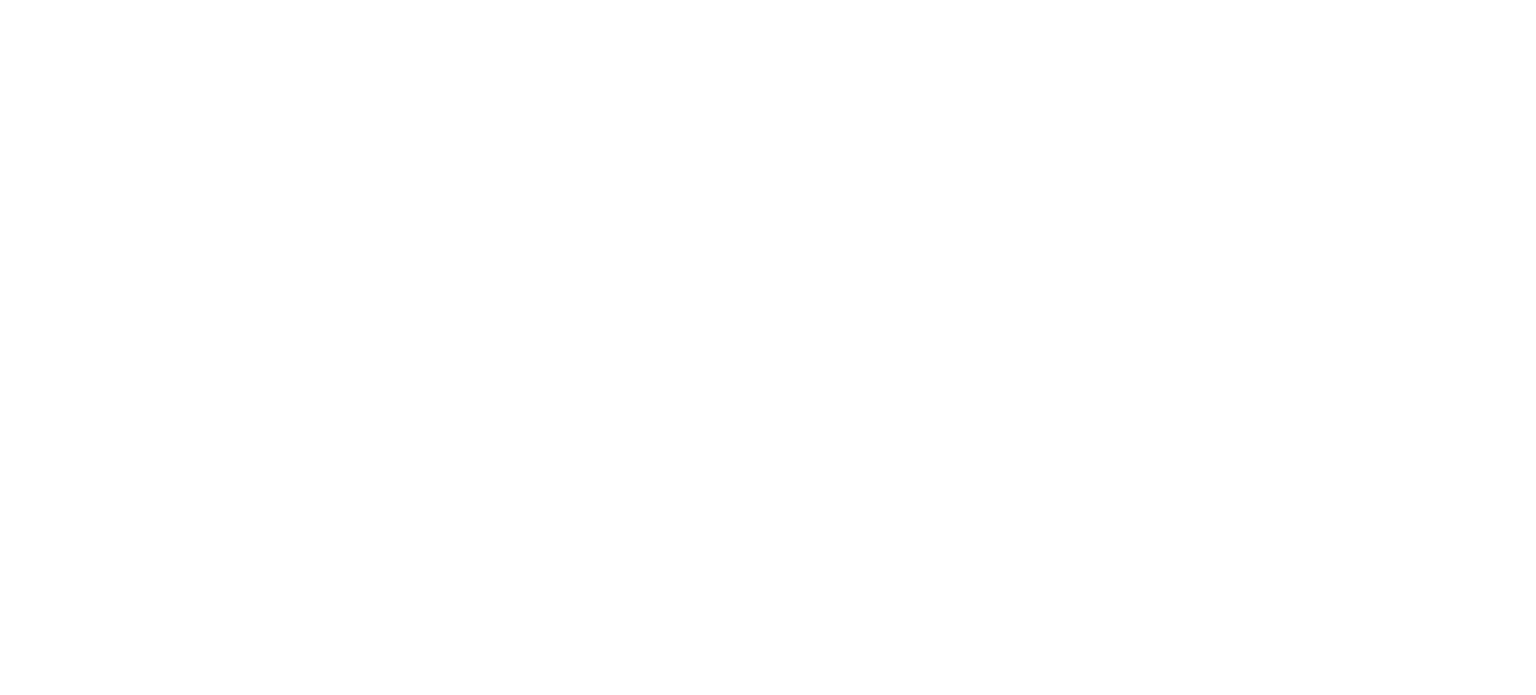 scroll, scrollTop: 0, scrollLeft: 0, axis: both 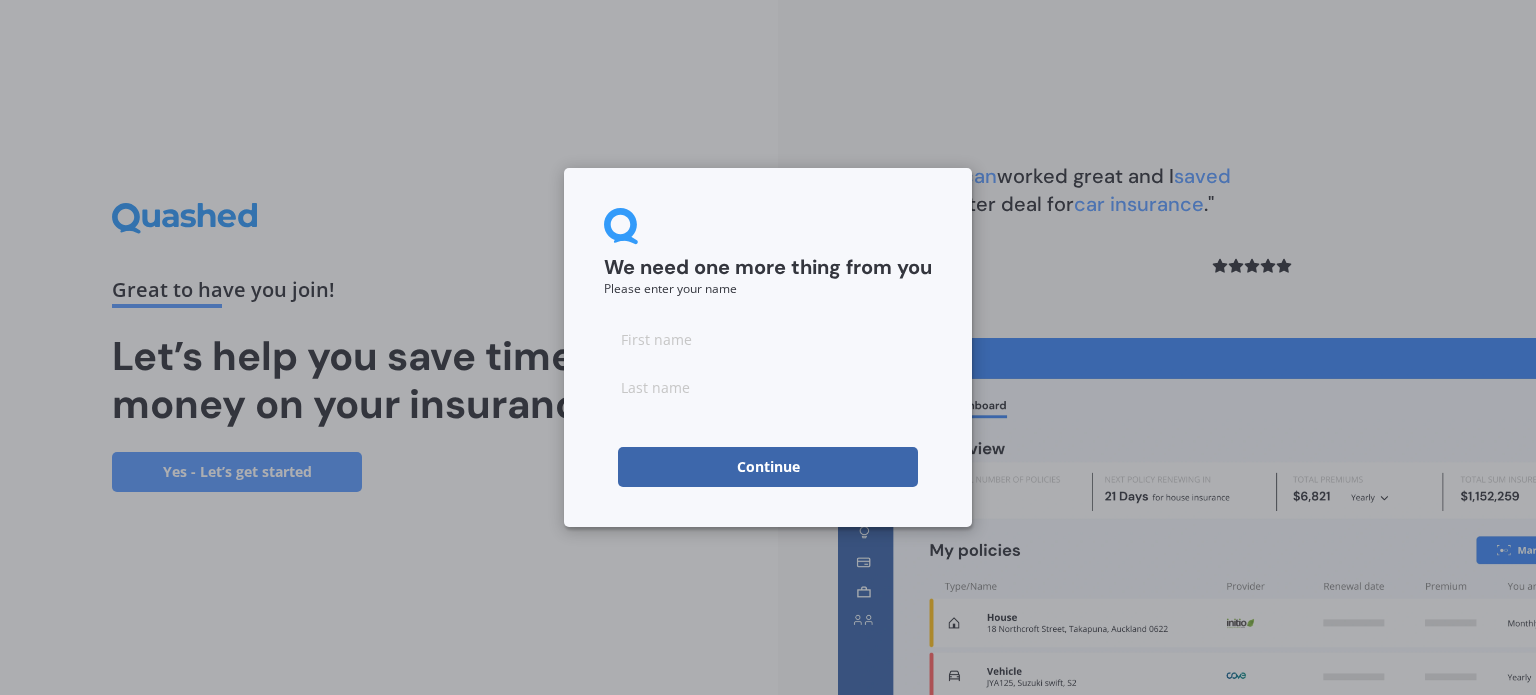 click at bounding box center (768, 339) 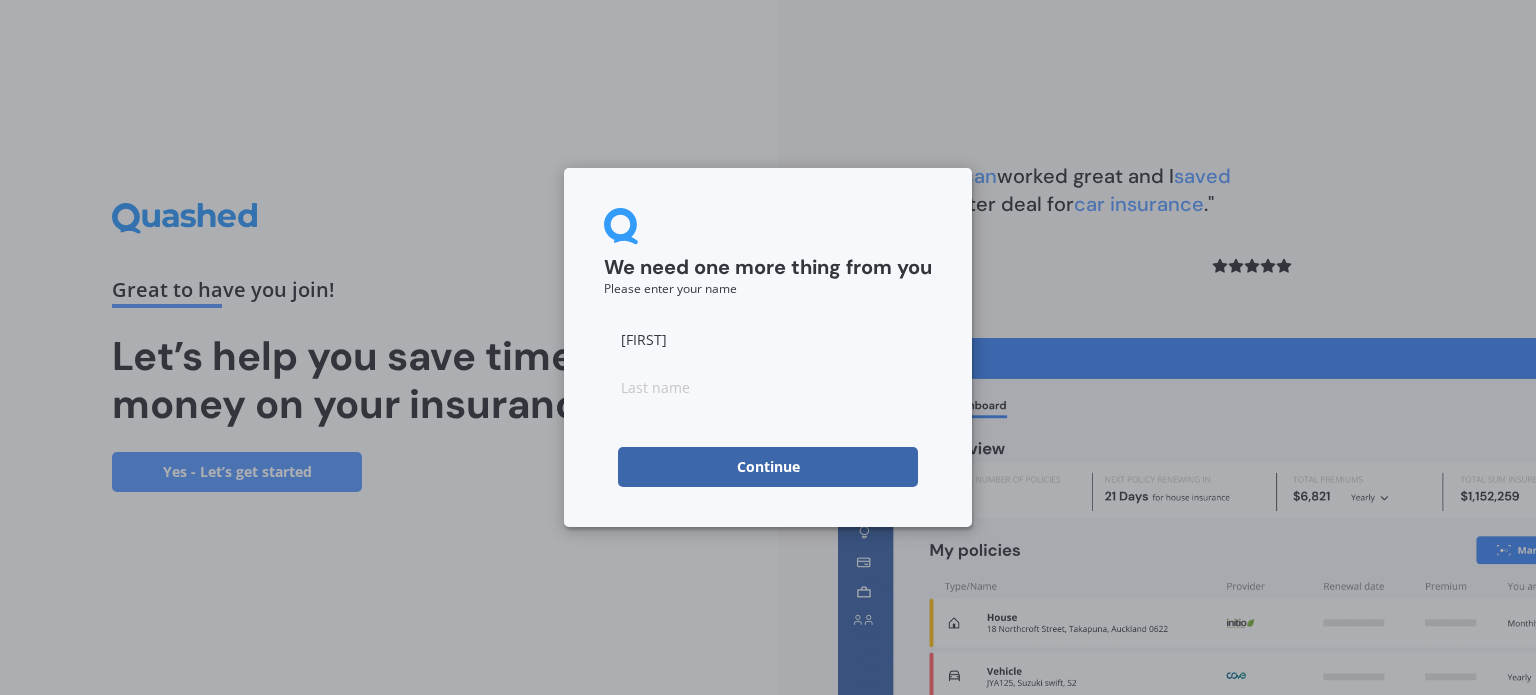 type on "[FIRST]" 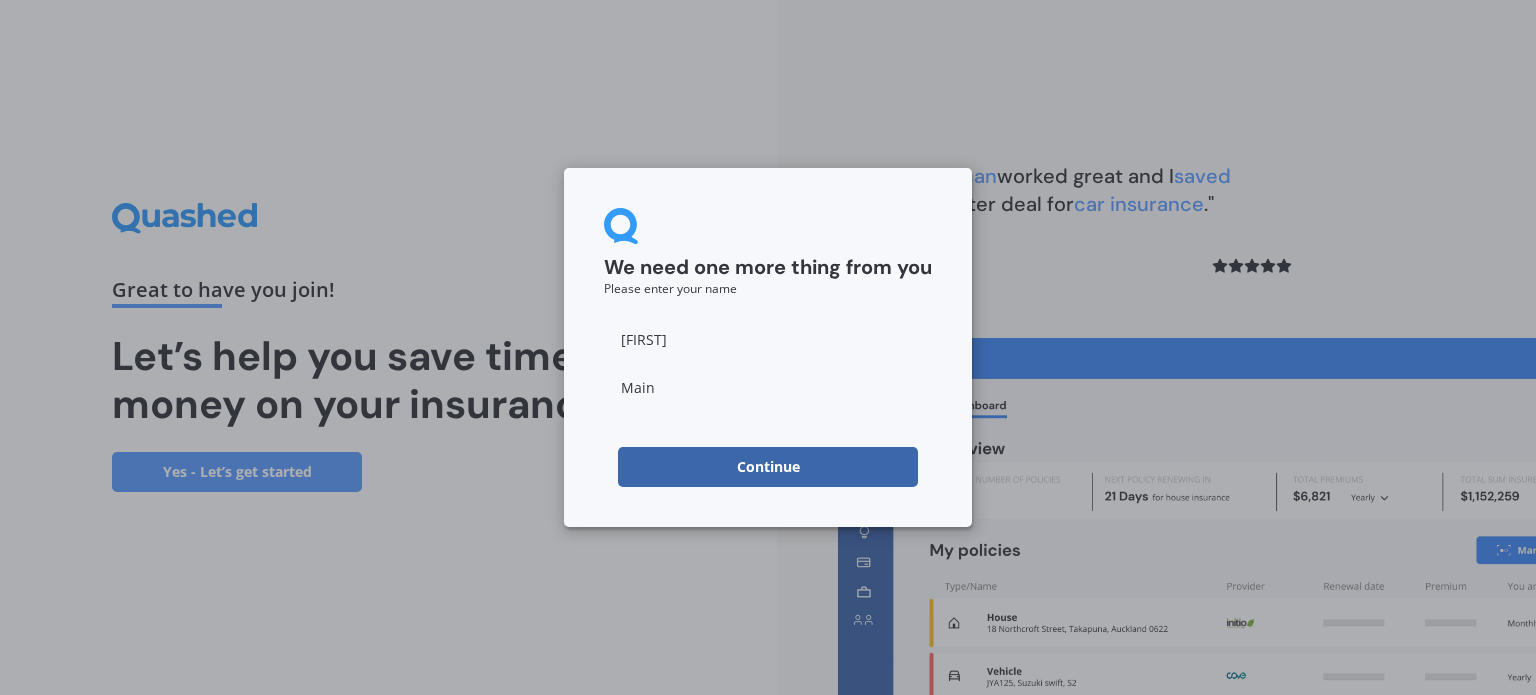 type on "Main" 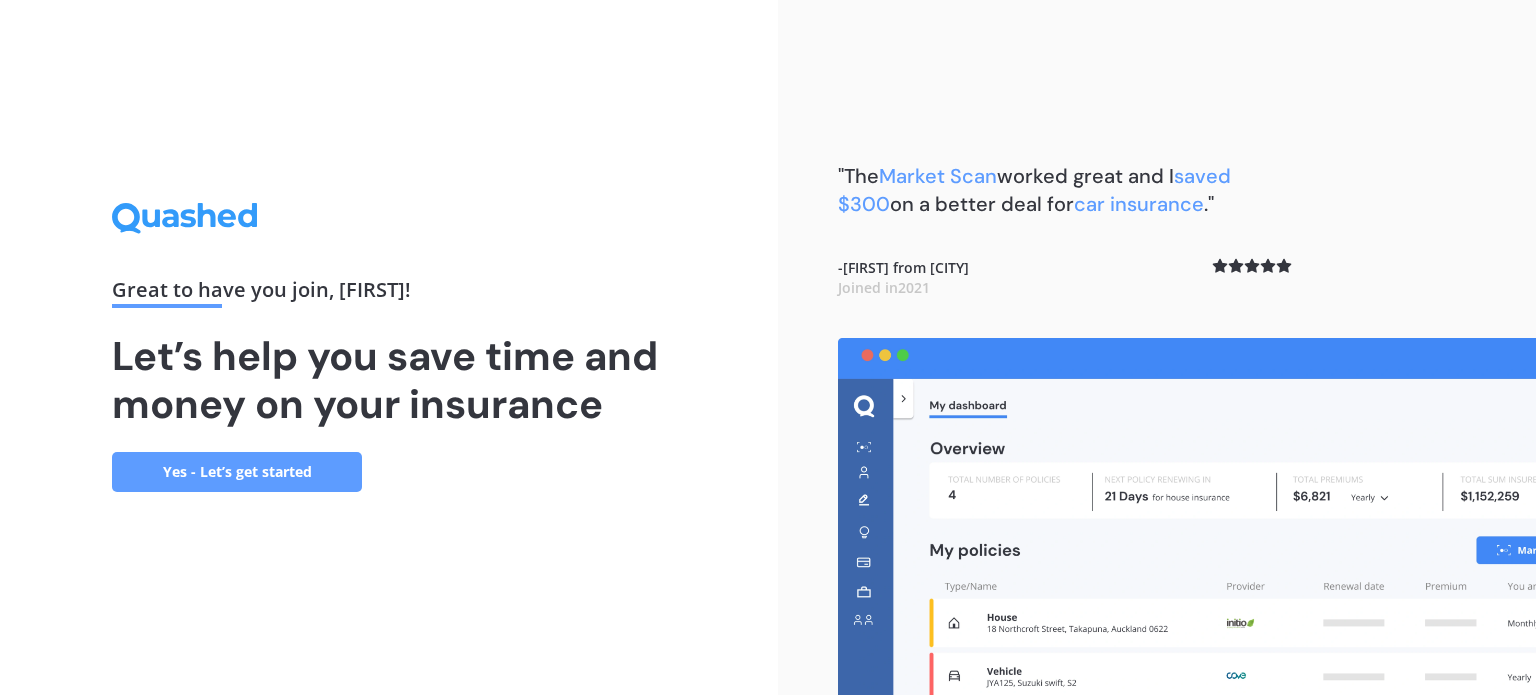 click on "Yes - Let’s get started" at bounding box center [237, 472] 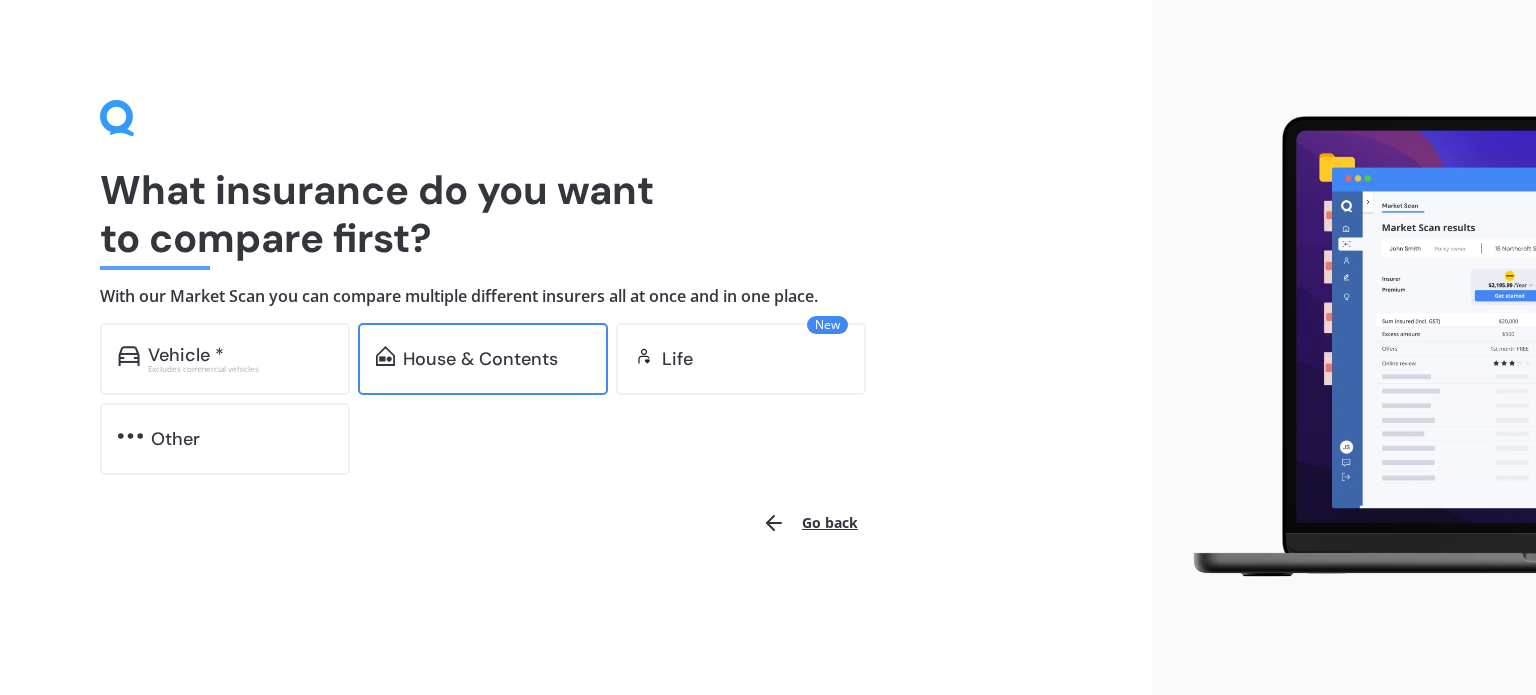 click on "House & Contents" at bounding box center [480, 359] 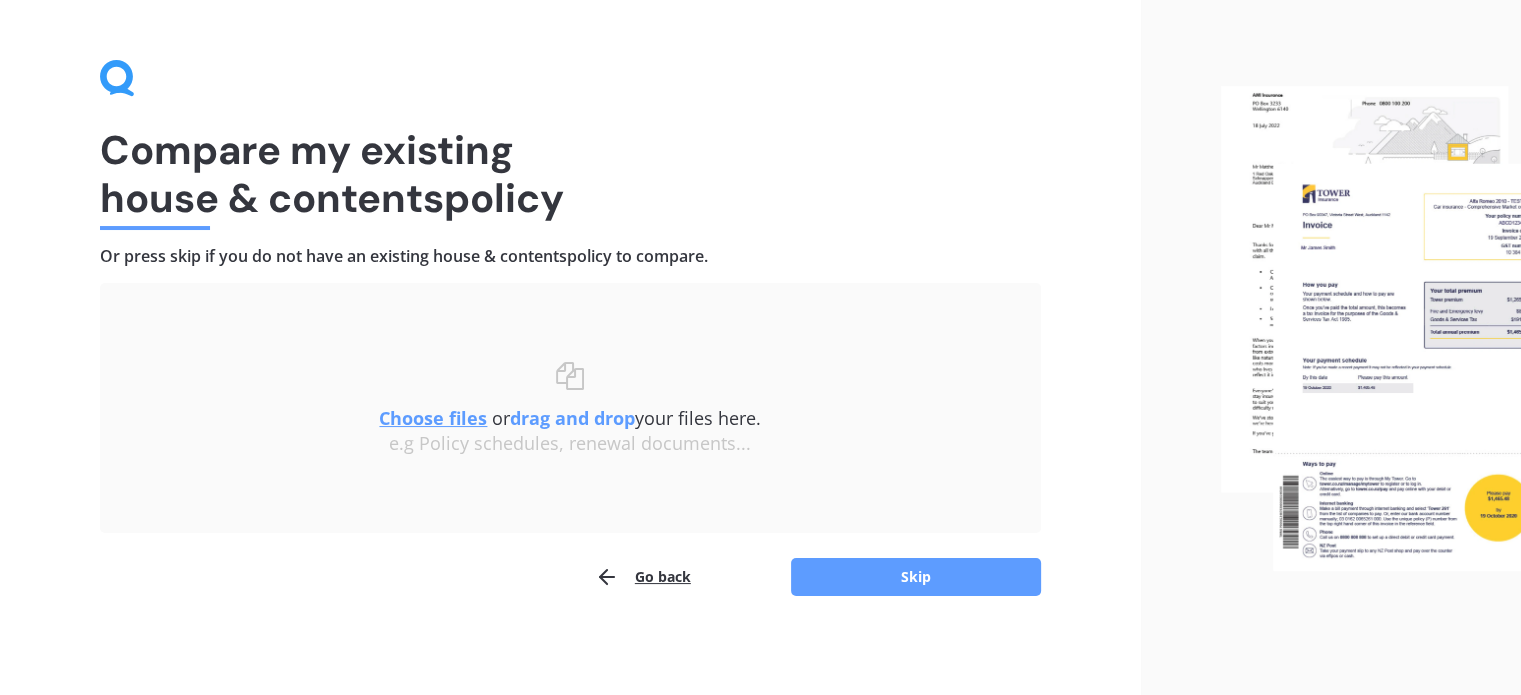 scroll, scrollTop: 41, scrollLeft: 0, axis: vertical 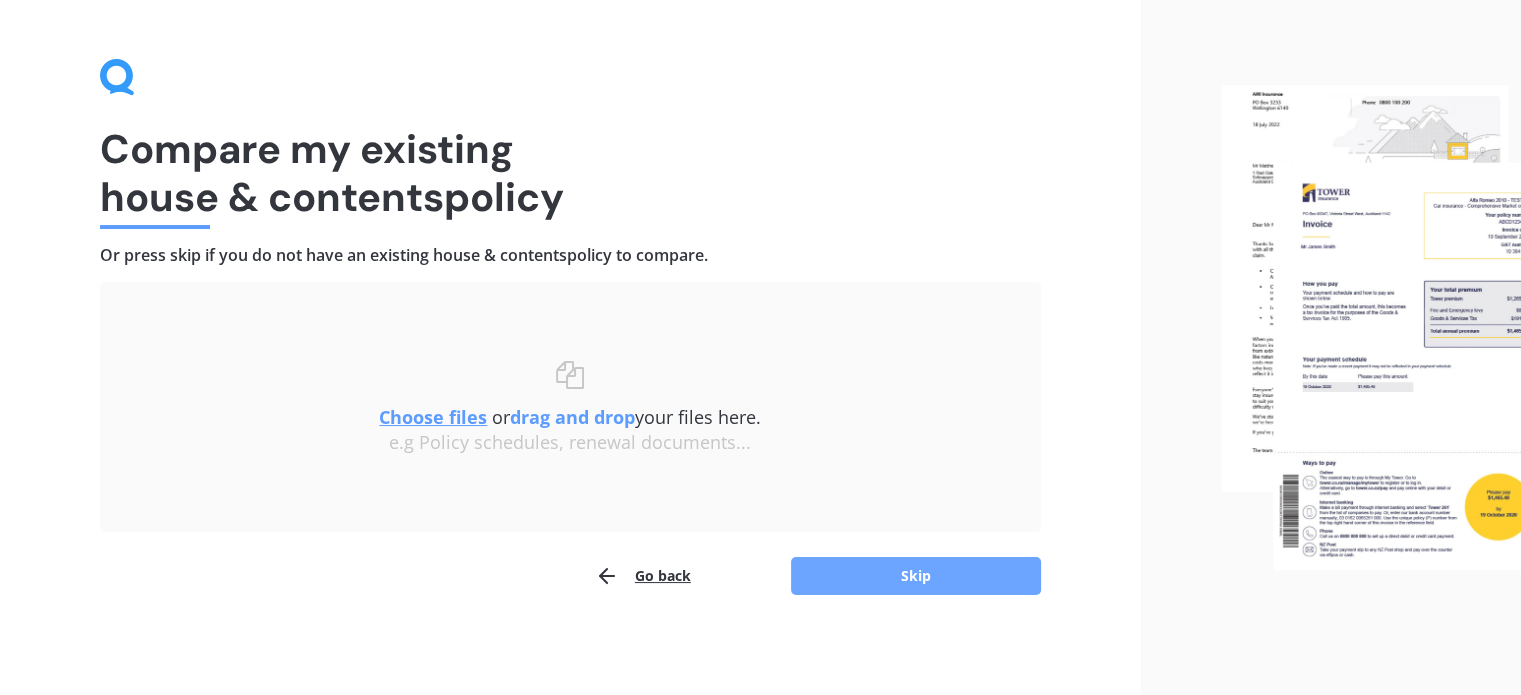 click on "Skip" at bounding box center (916, 576) 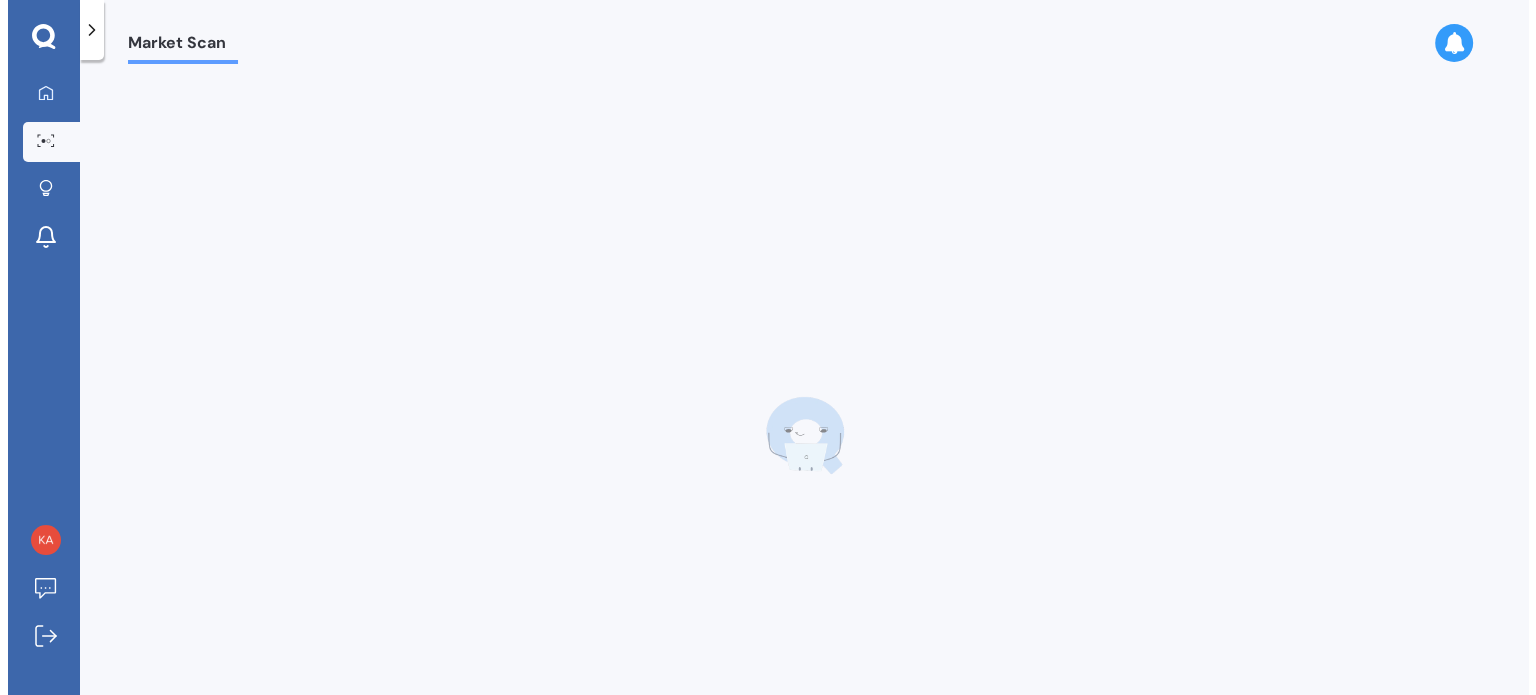 scroll, scrollTop: 0, scrollLeft: 0, axis: both 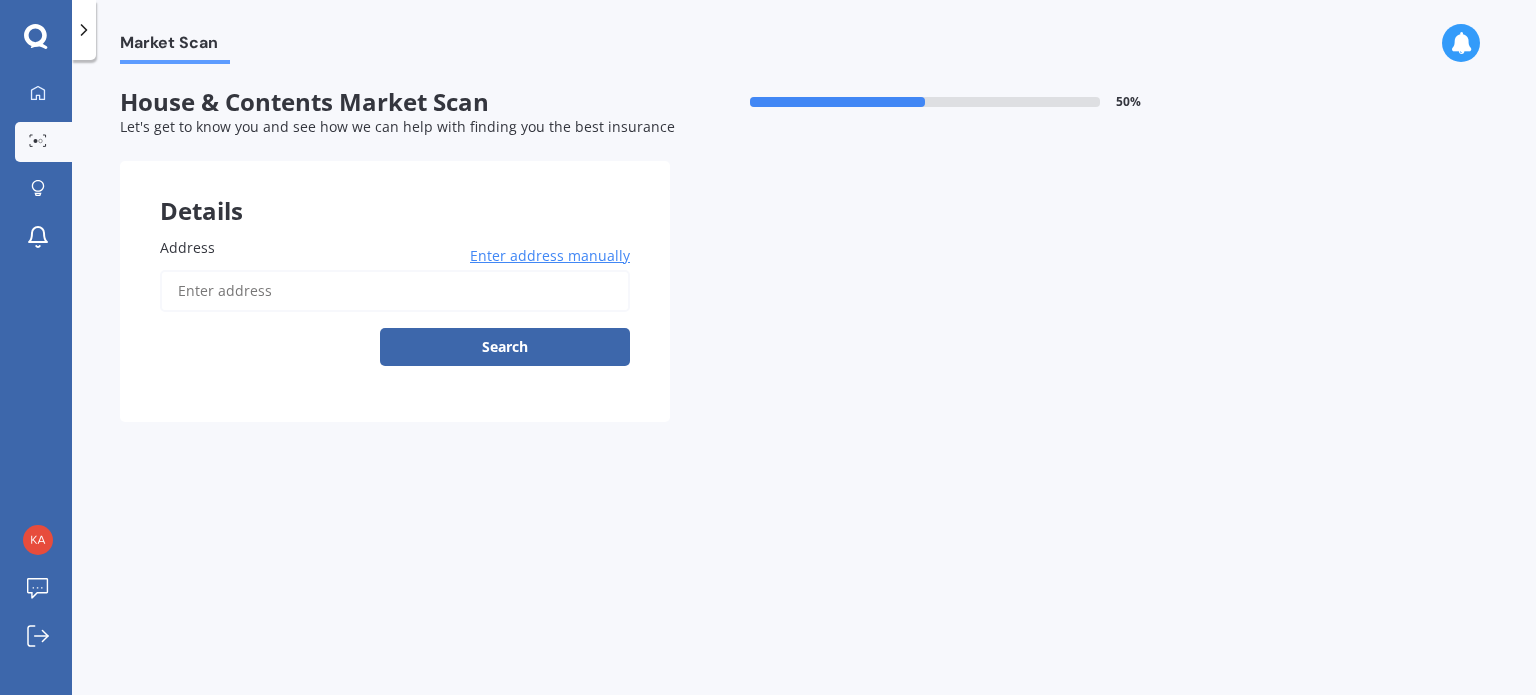 click on "Address" at bounding box center [395, 291] 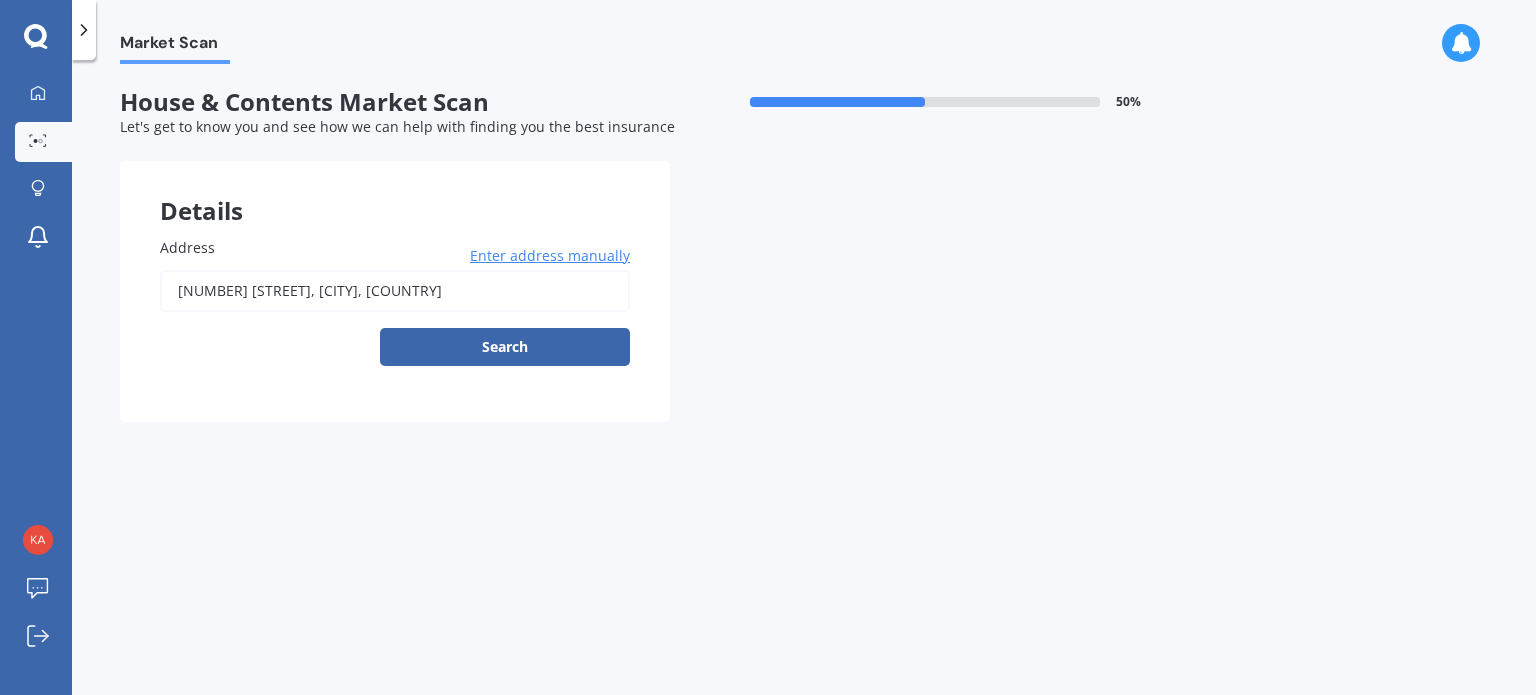 type on "[NUMBER] [STREET], [CITY] [POSTCODE]" 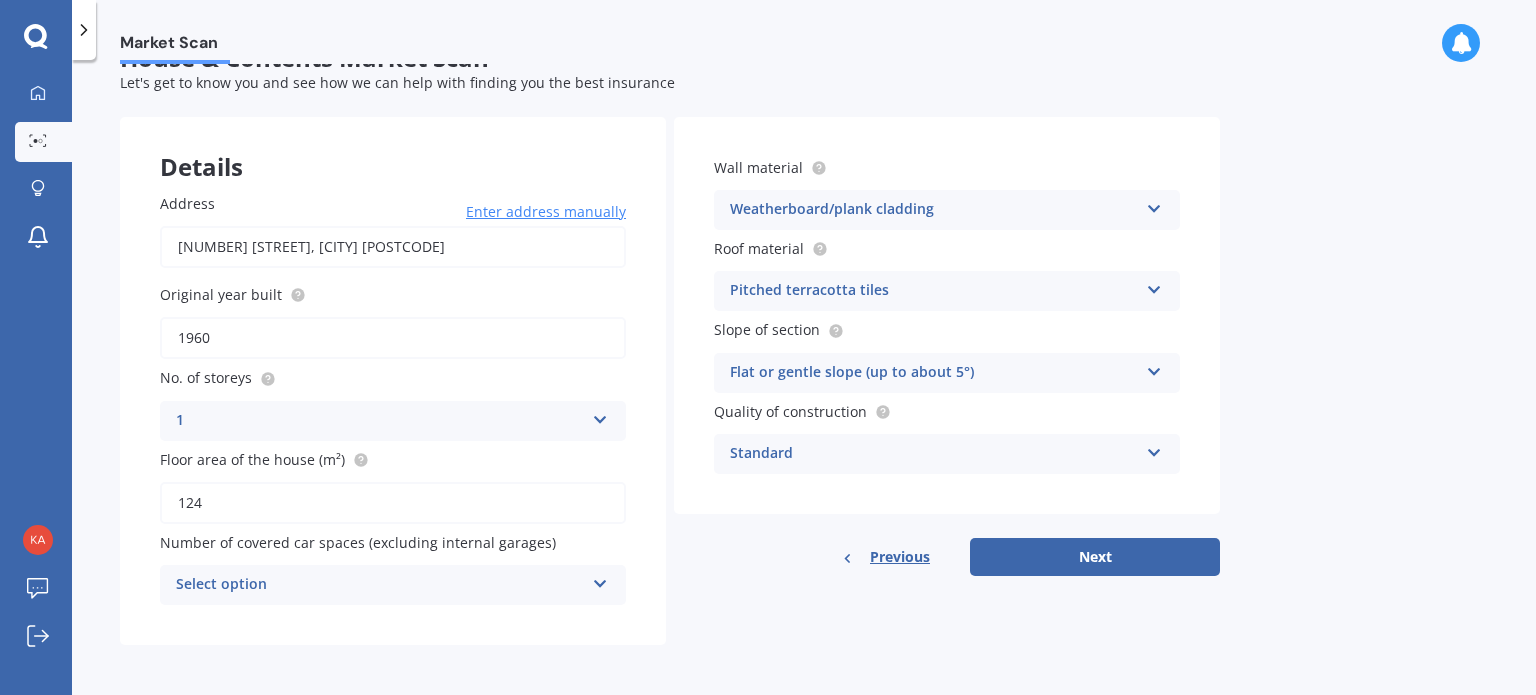 scroll, scrollTop: 44, scrollLeft: 0, axis: vertical 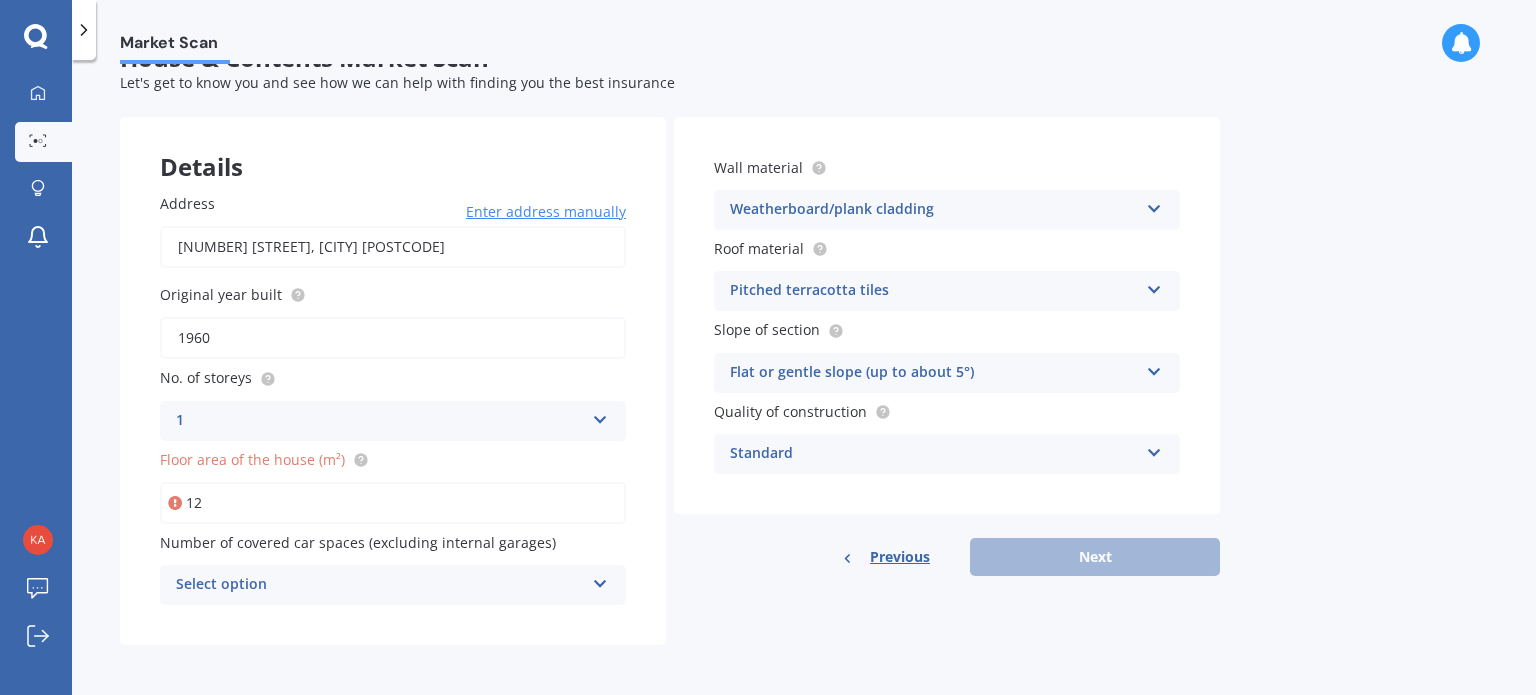type on "1" 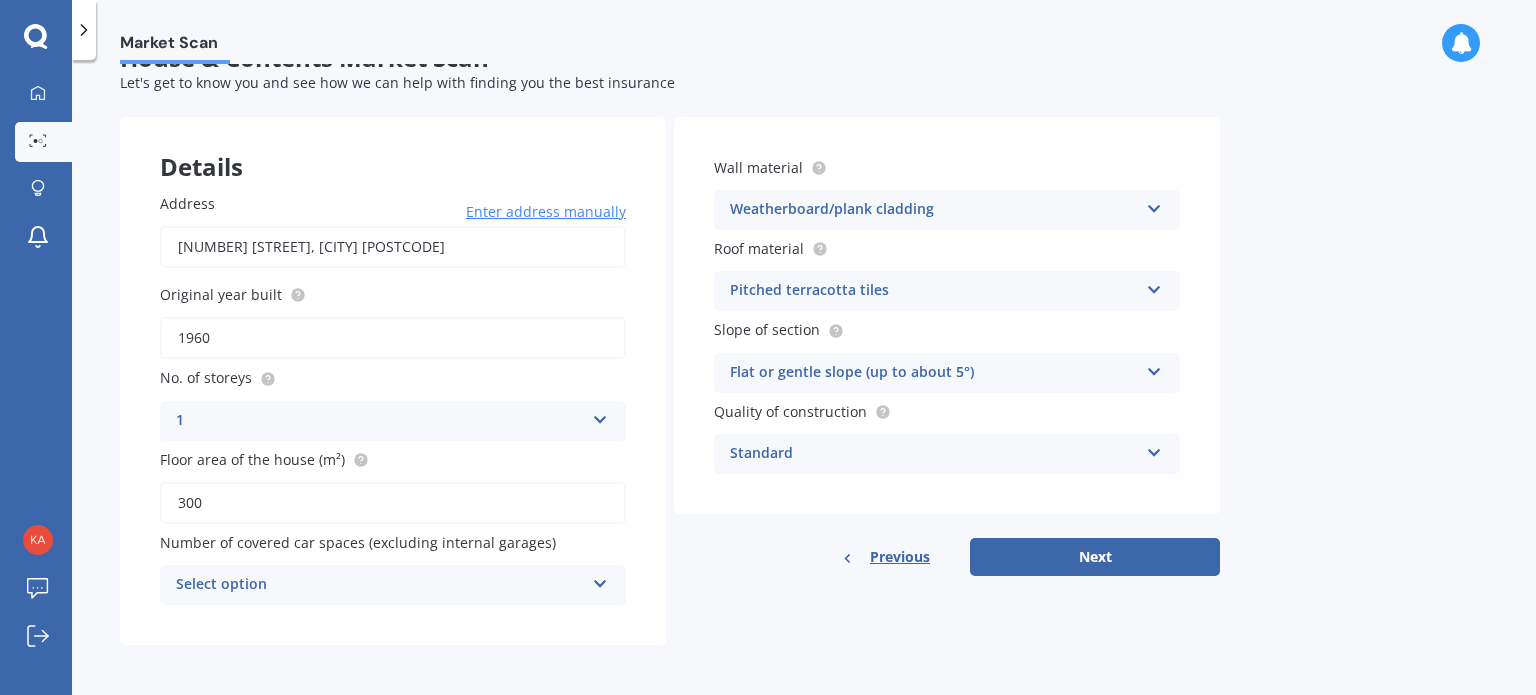 type on "300" 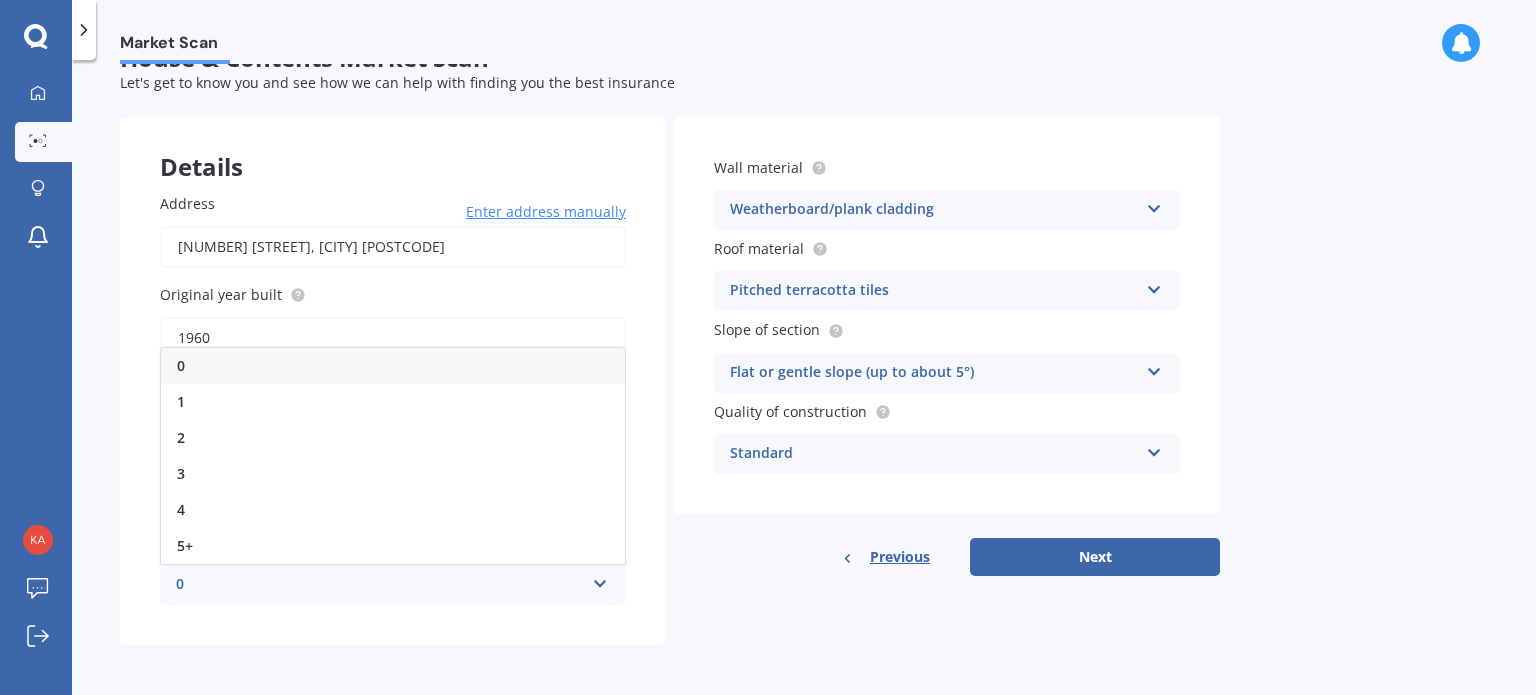 click on "0" at bounding box center (393, 366) 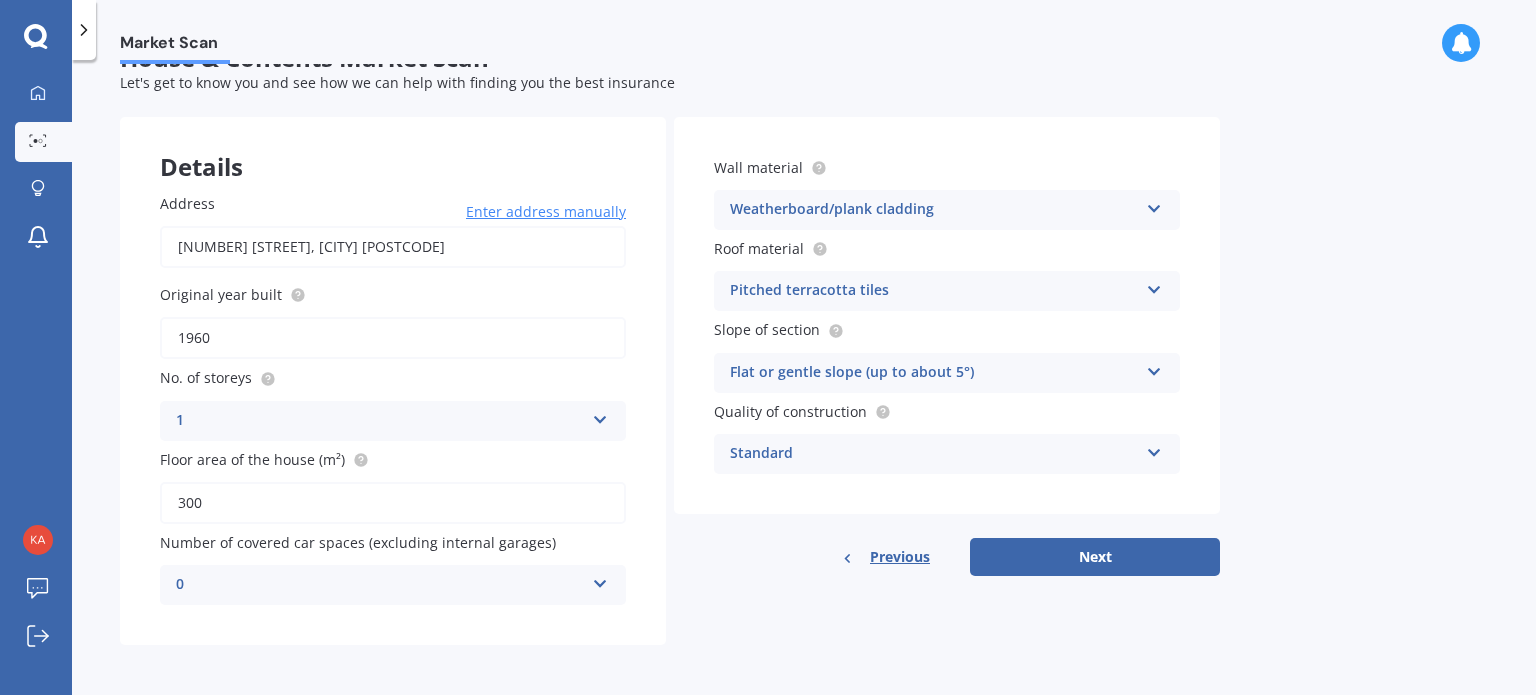 drag, startPoint x: 1524, startPoint y: 173, endPoint x: 1522, endPoint y: 209, distance: 36.05551 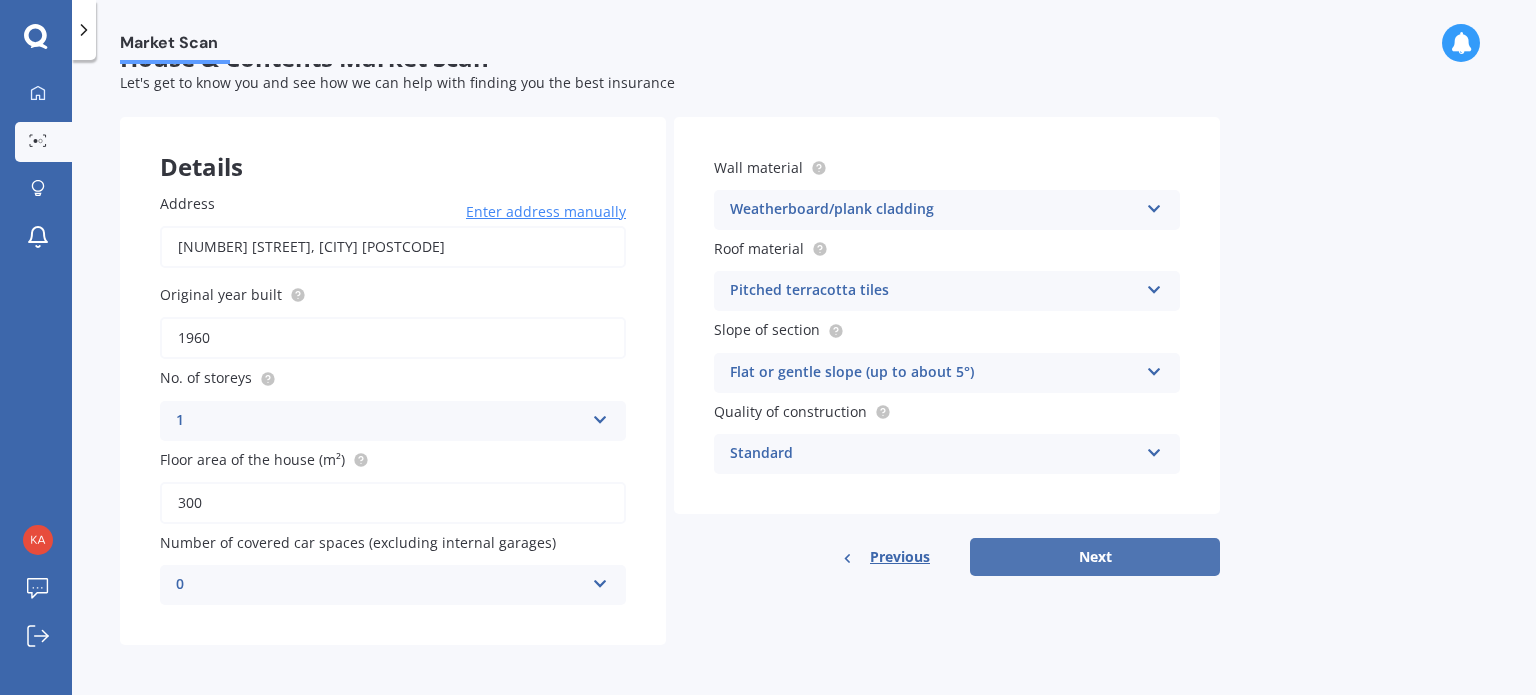 click on "Next" at bounding box center [1095, 557] 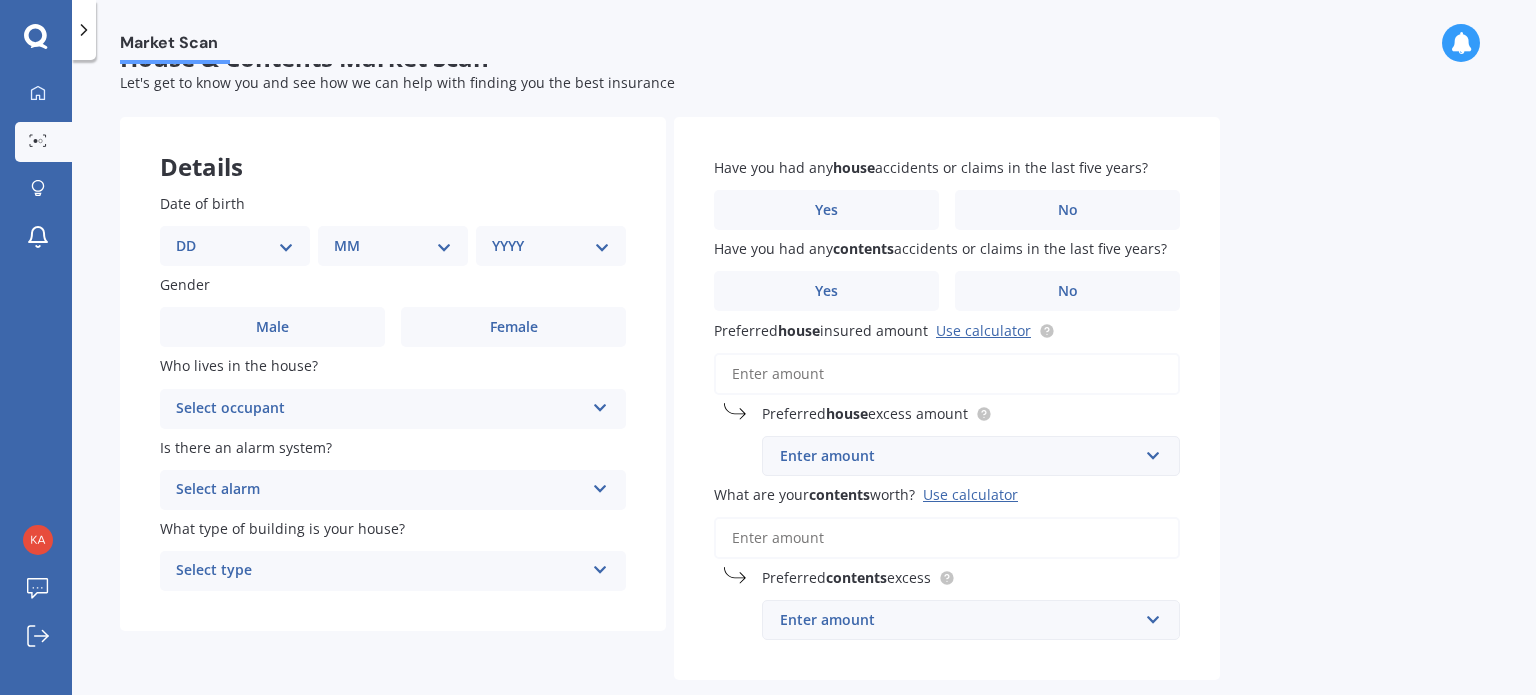 scroll, scrollTop: 0, scrollLeft: 0, axis: both 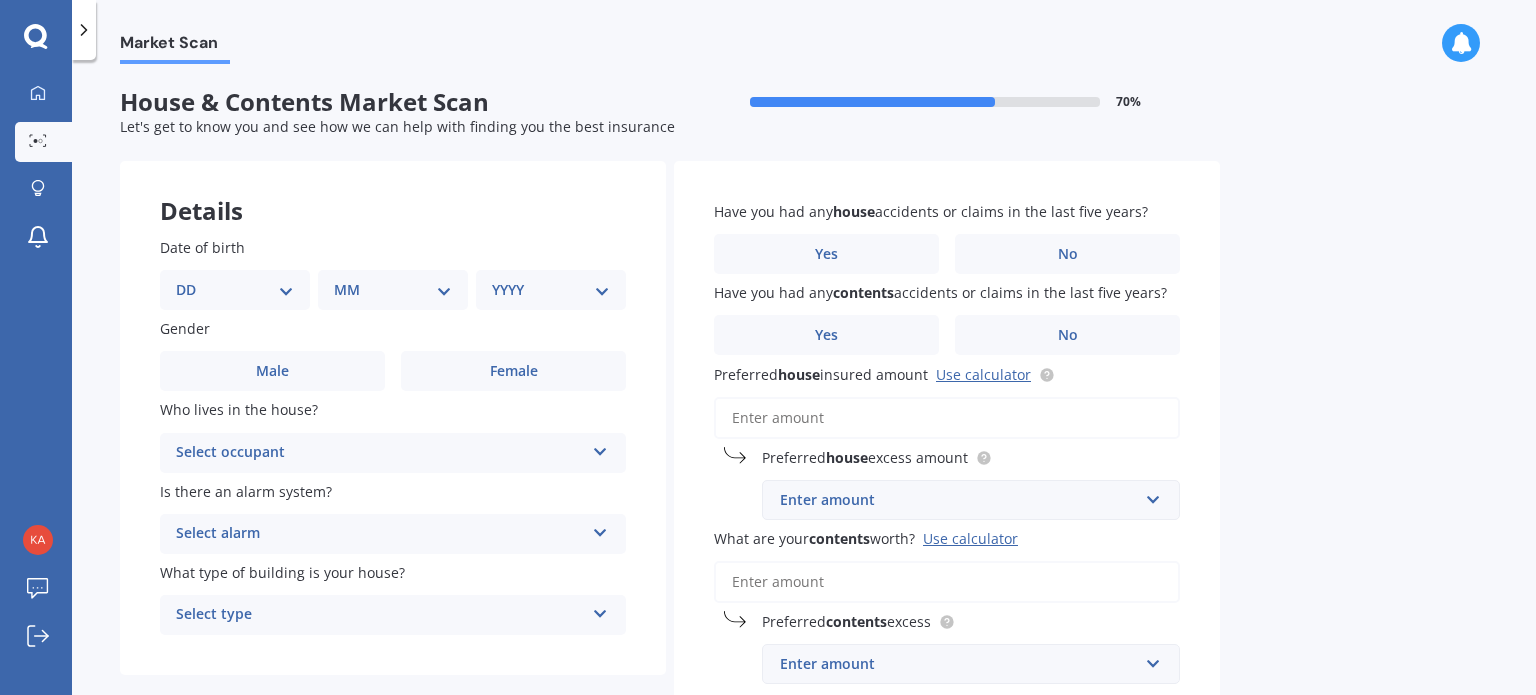 click on "DD 01 02 03 04 05 06 07 08 09 10 11 12 13 14 15 16 17 18 19 20 21 22 23 24 25 26 27 28 29 30 31" at bounding box center (235, 290) 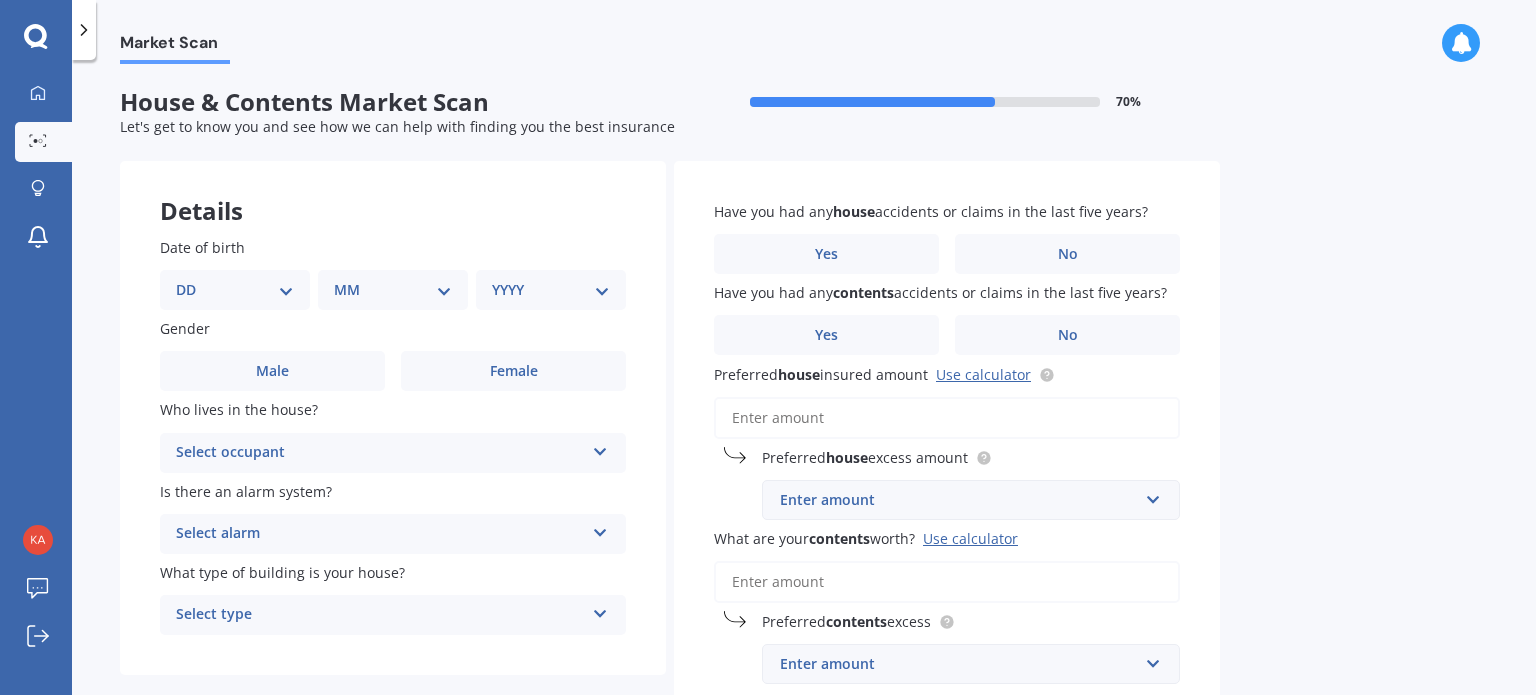 select on "03" 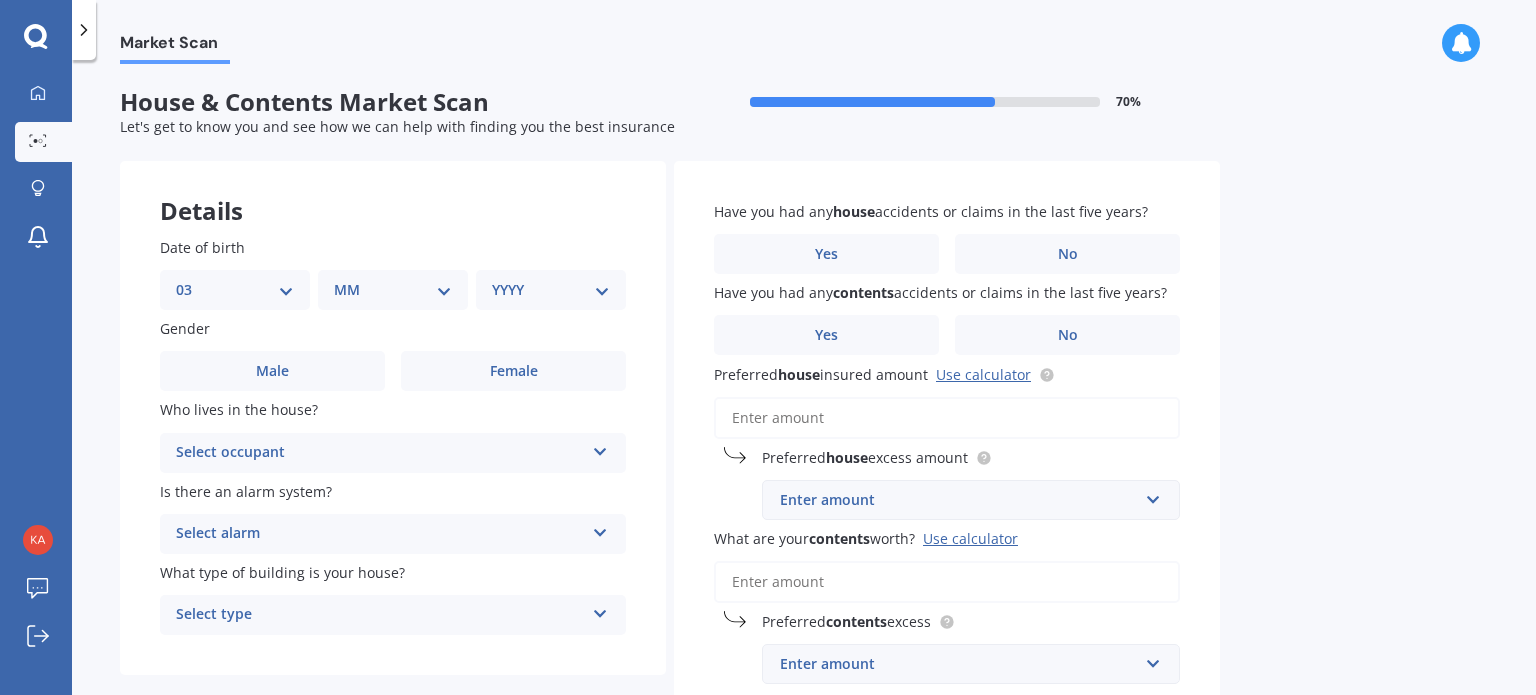 click on "DD 01 02 03 04 05 06 07 08 09 10 11 12 13 14 15 16 17 18 19 20 21 22 23 24 25 26 27 28 29 30 31" at bounding box center (235, 290) 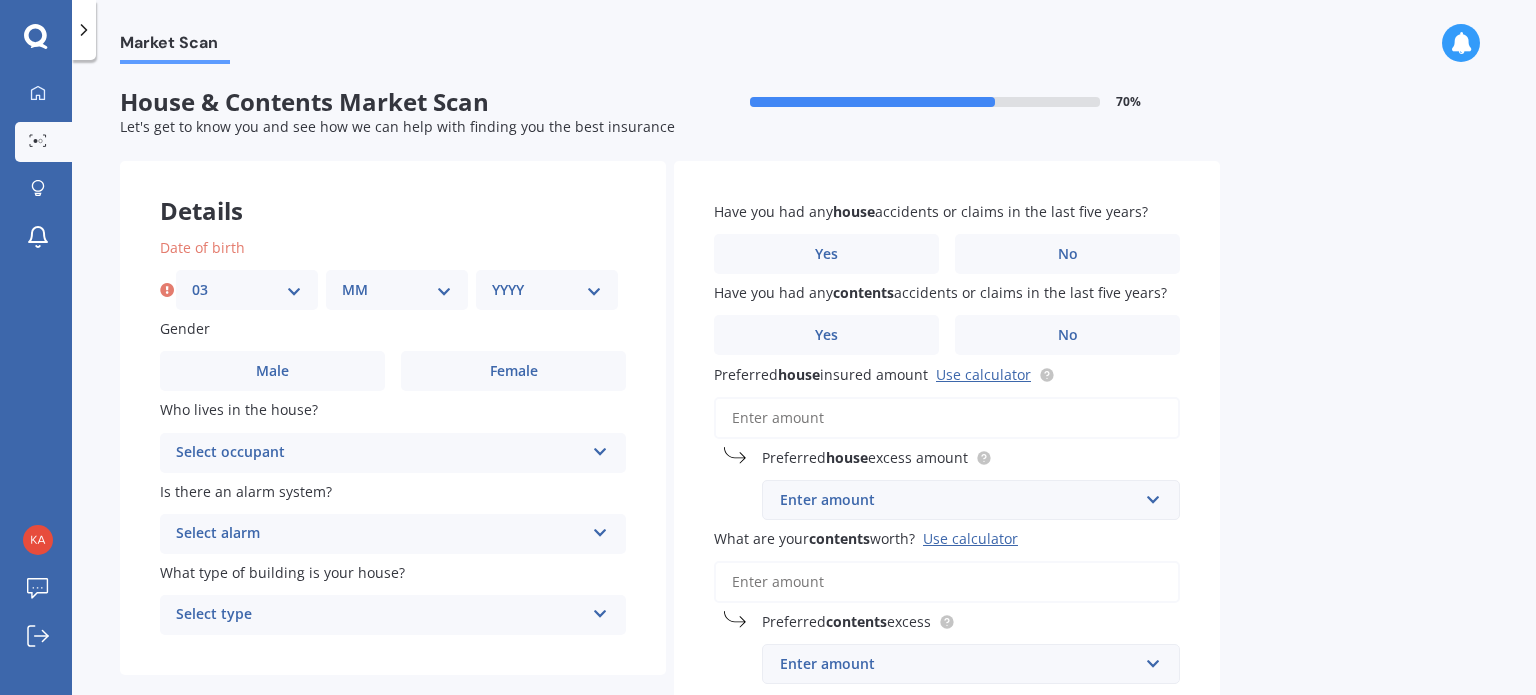 click on "MM 01 02 03 04 05 06 07 08 09 10 11 12" at bounding box center (397, 290) 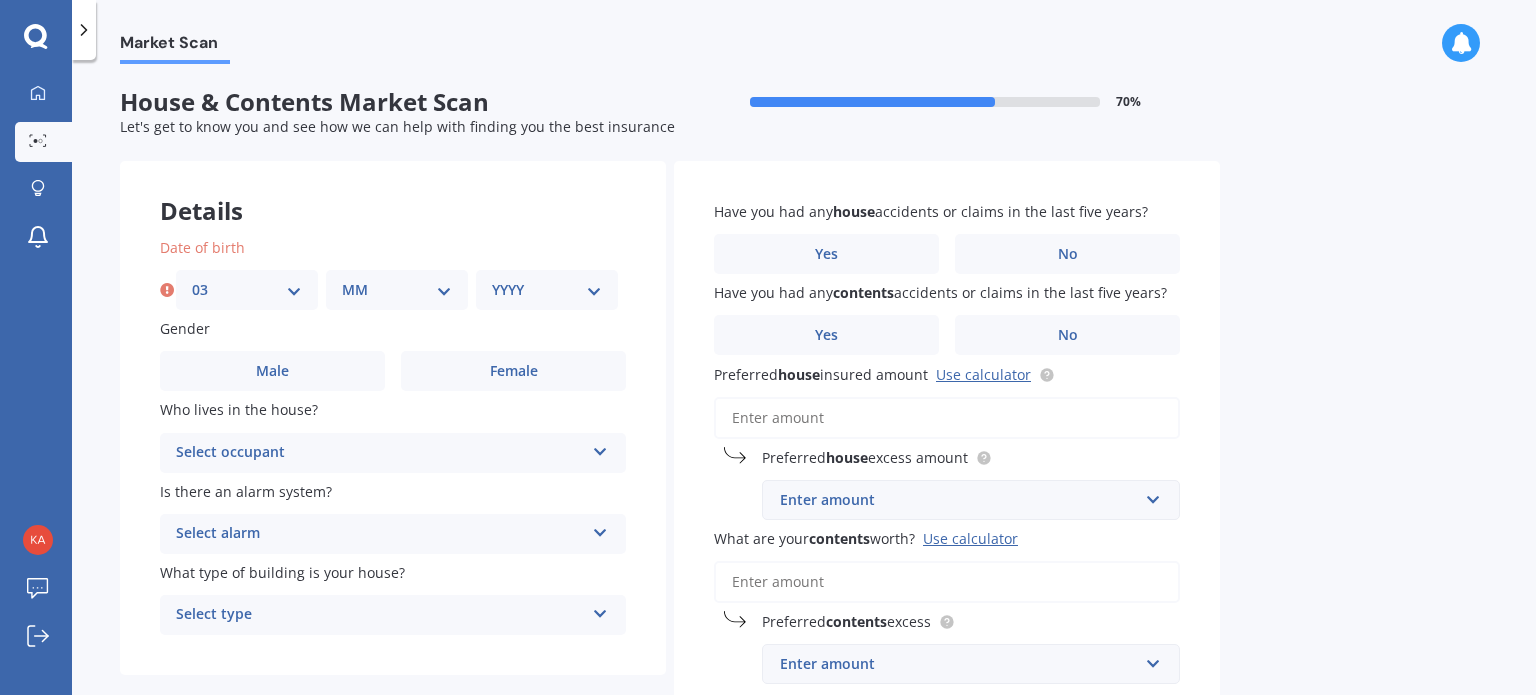 select on "12" 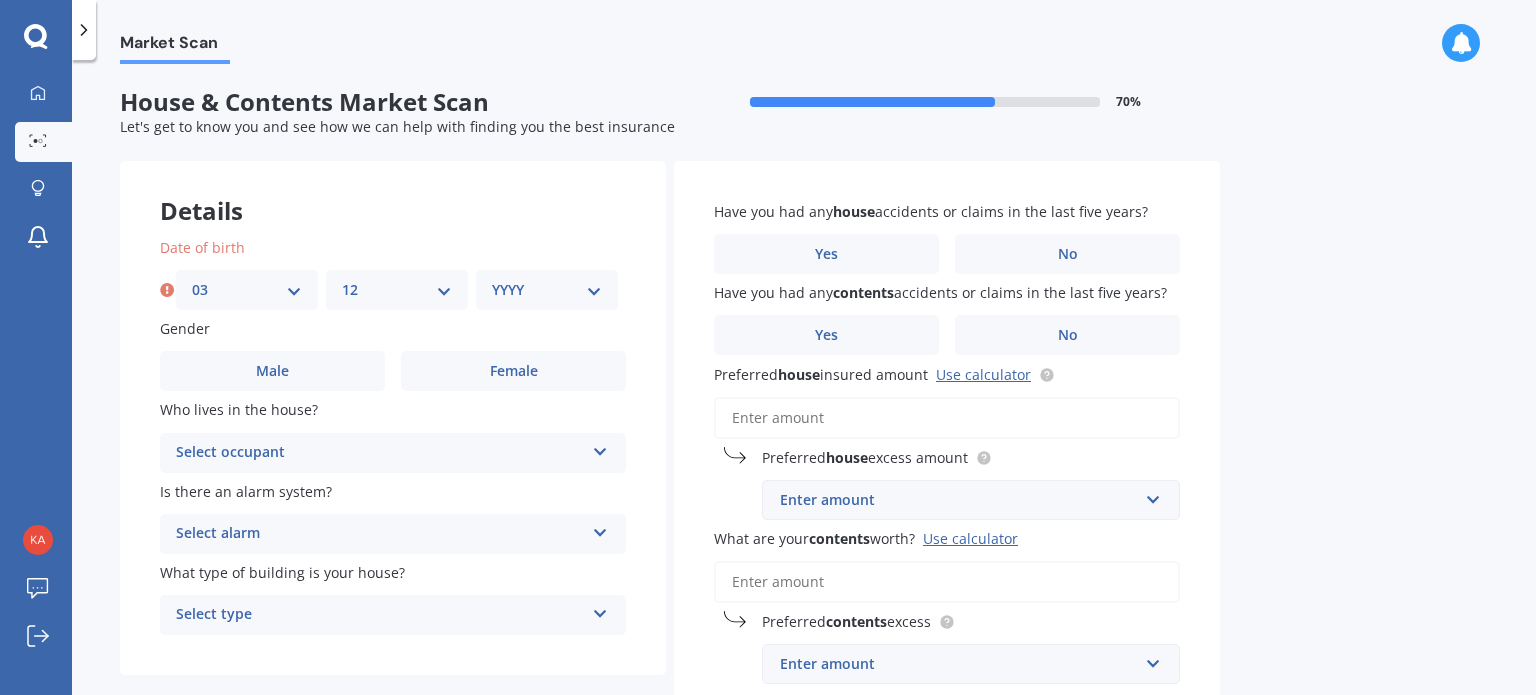 click on "MM 01 02 03 04 05 06 07 08 09 10 11 12" at bounding box center [397, 290] 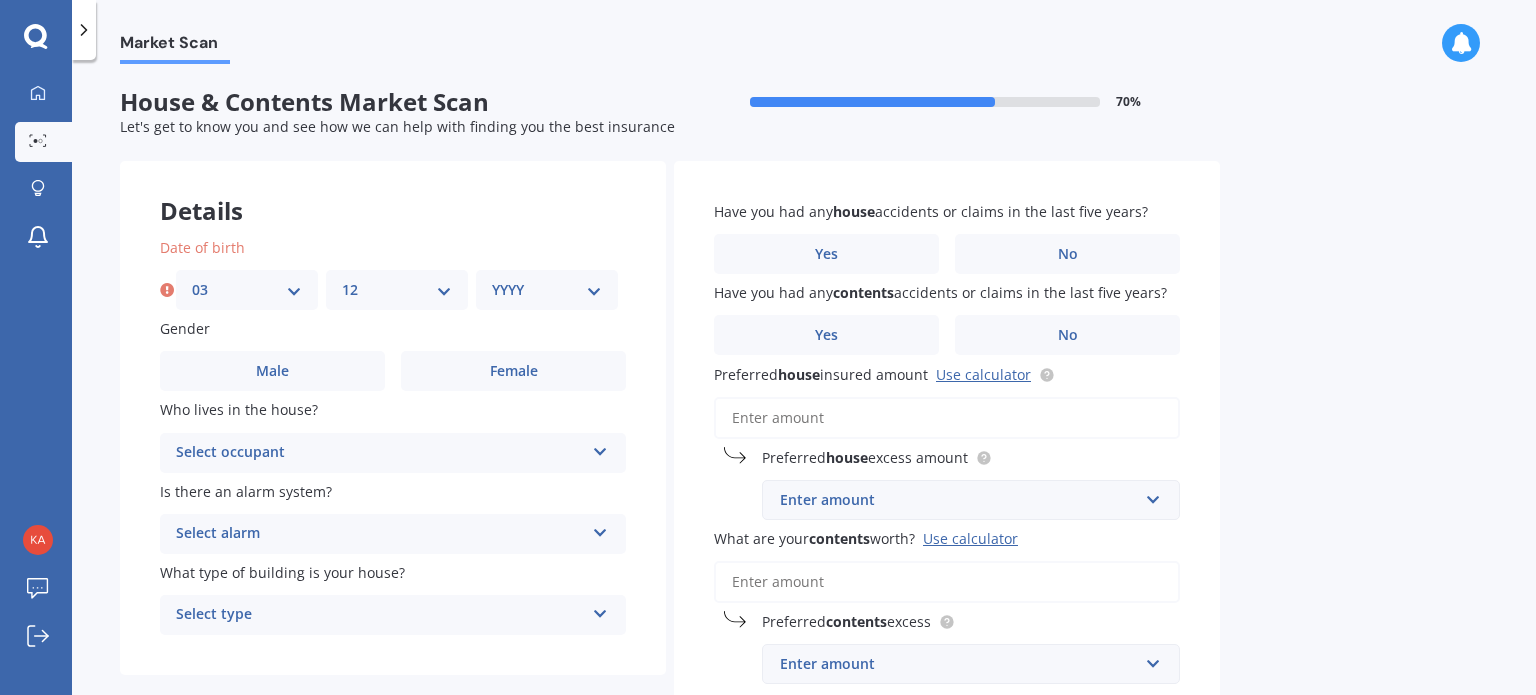 select on "1968" 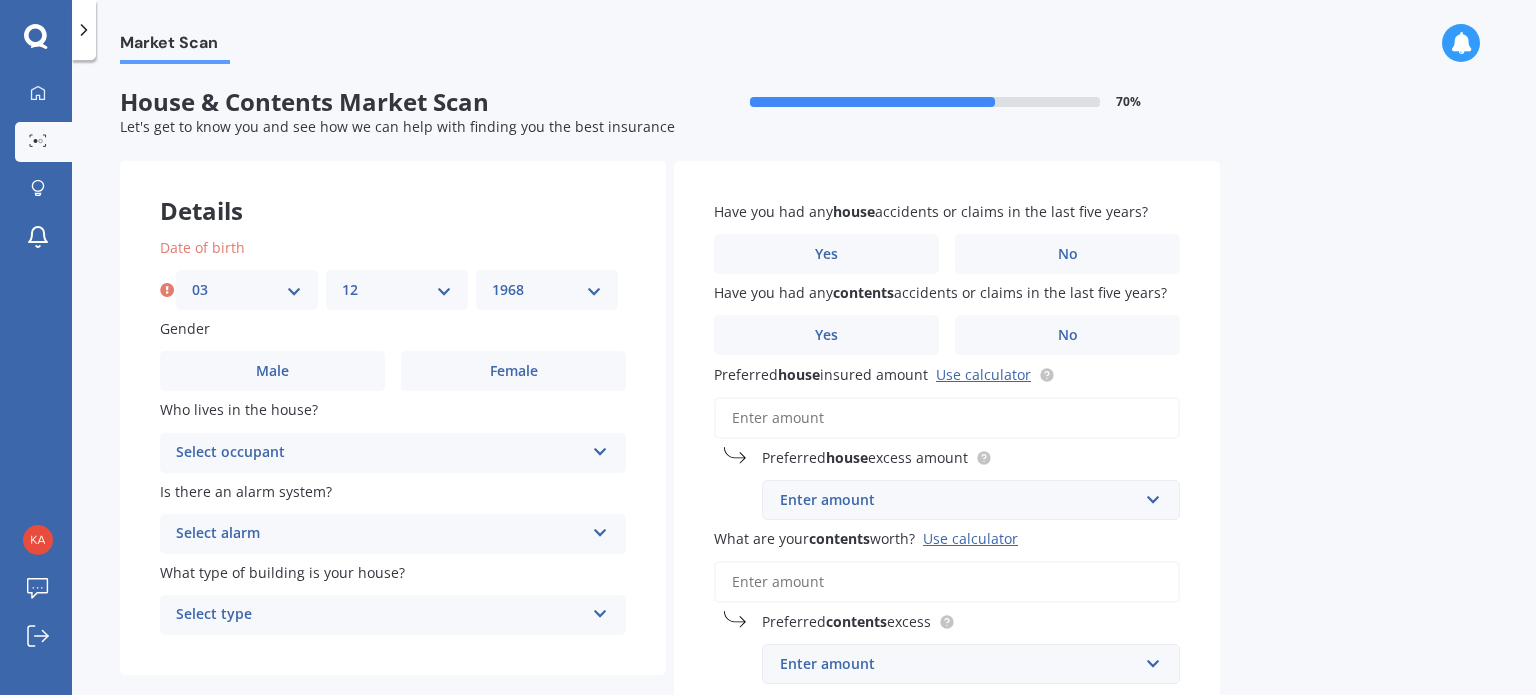 click on "YYYY 2009 2008 2007 2006 2005 2004 2003 2002 2001 2000 1999 1998 1997 1996 1995 1994 1993 1992 1991 1990 1989 1988 1987 1986 1985 1984 1983 1982 1981 1980 1979 1978 1977 1976 1975 1974 1973 1972 1971 1970 1969 1968 1967 1966 1965 1964 1963 1962 1961 1960 1959 1958 1957 1956 1955 1954 1953 1952 1951 1950 1949 1948 1947 1946 1945 1944 1943 1942 1941 1940 1939 1938 1937 1936 1935 1934 1933 1932 1931 1930 1929 1928 1927 1926 1925 1924 1923 1922 1921 1920 1919 1918 1917 1916 1915 1914 1913 1912 1911 1910" at bounding box center (547, 290) 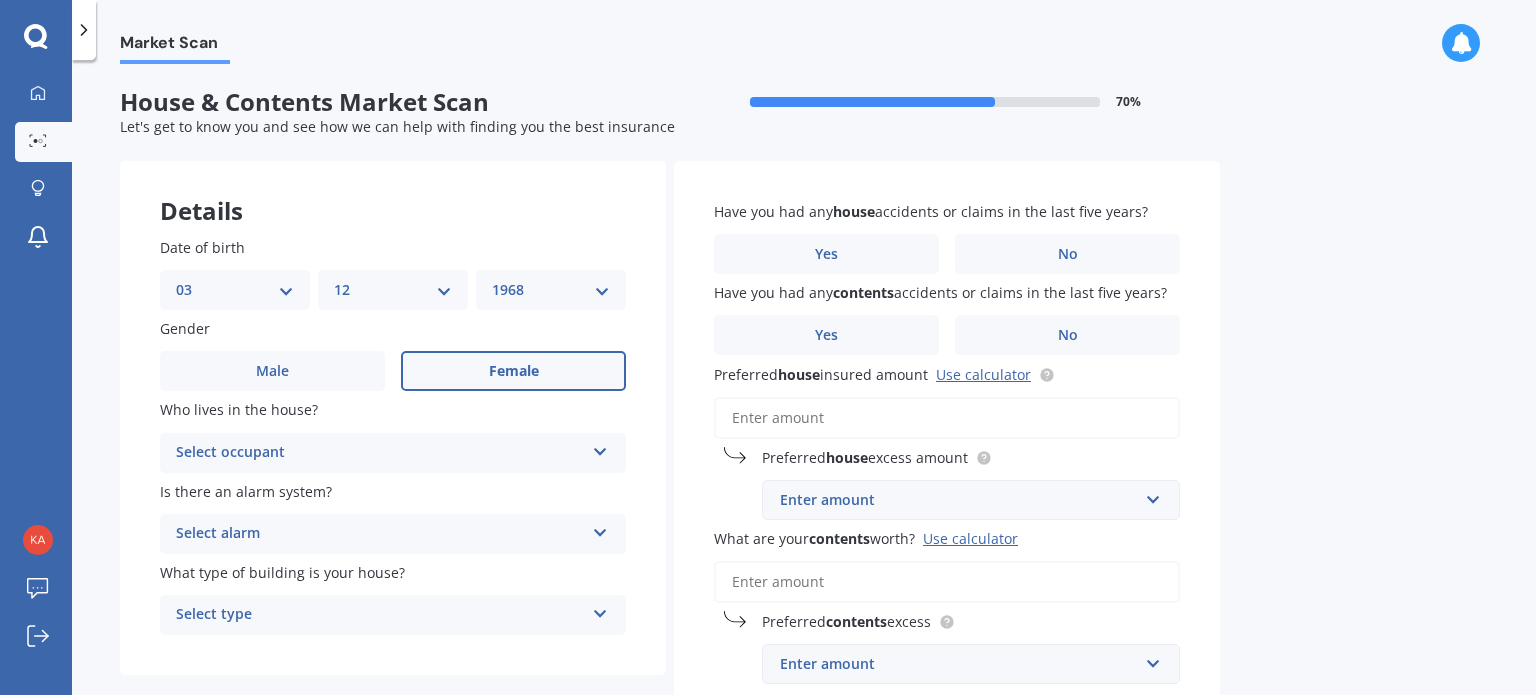 click on "Female" at bounding box center (514, 371) 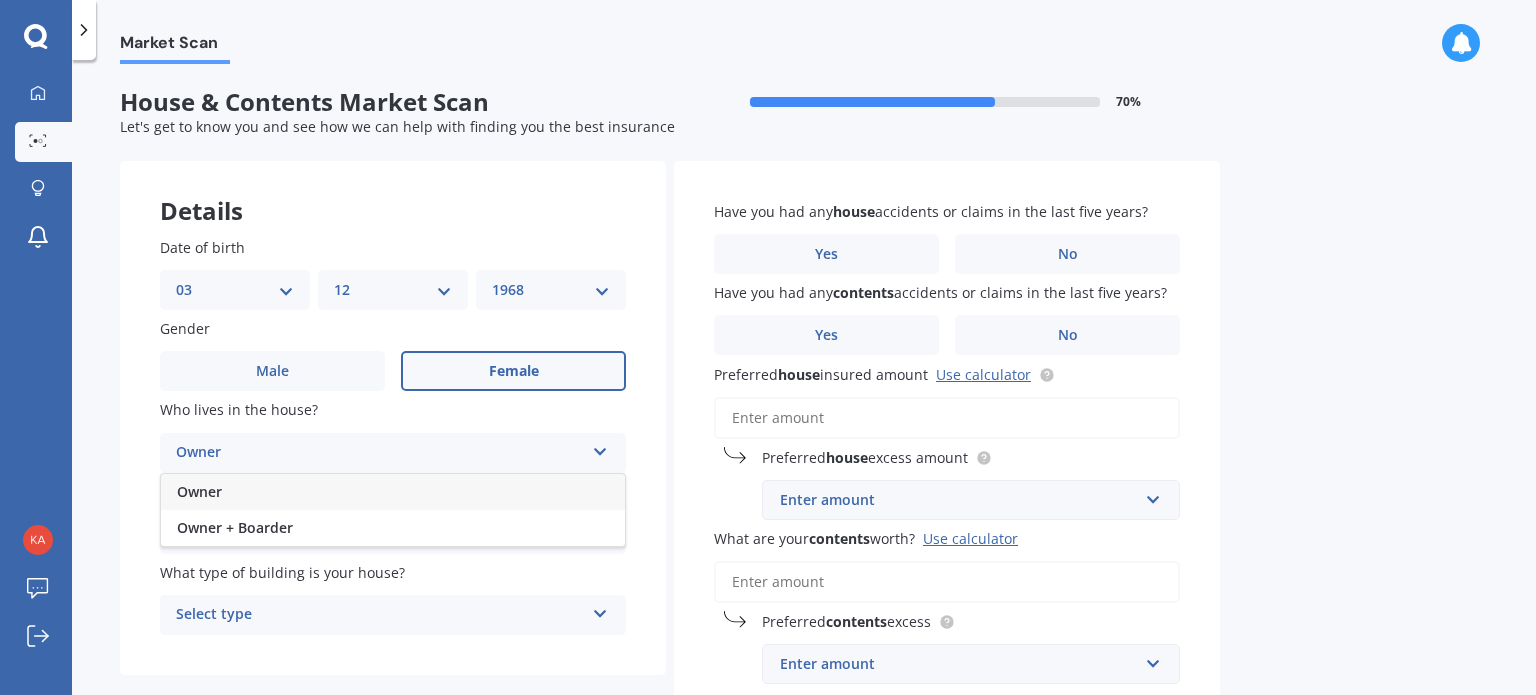 click on "Owner" at bounding box center [199, 491] 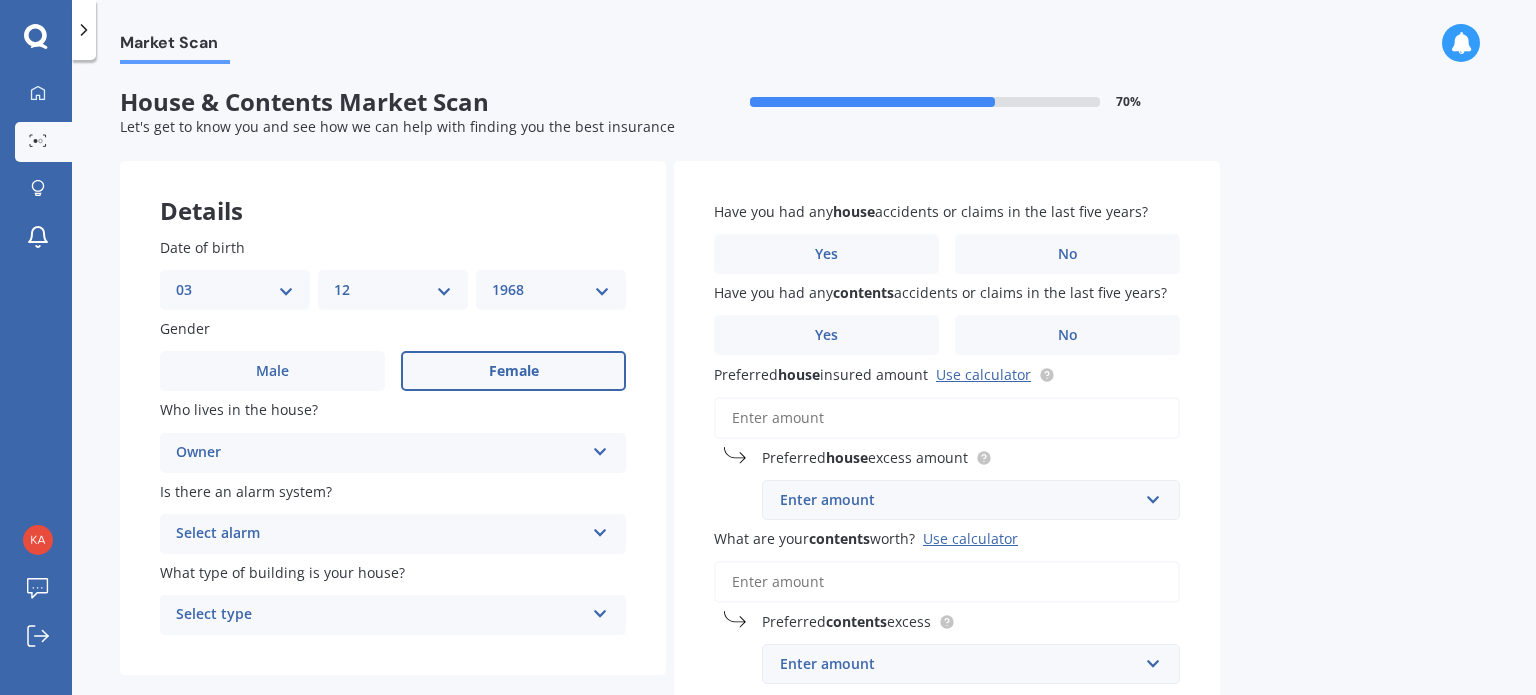 click at bounding box center [600, 529] 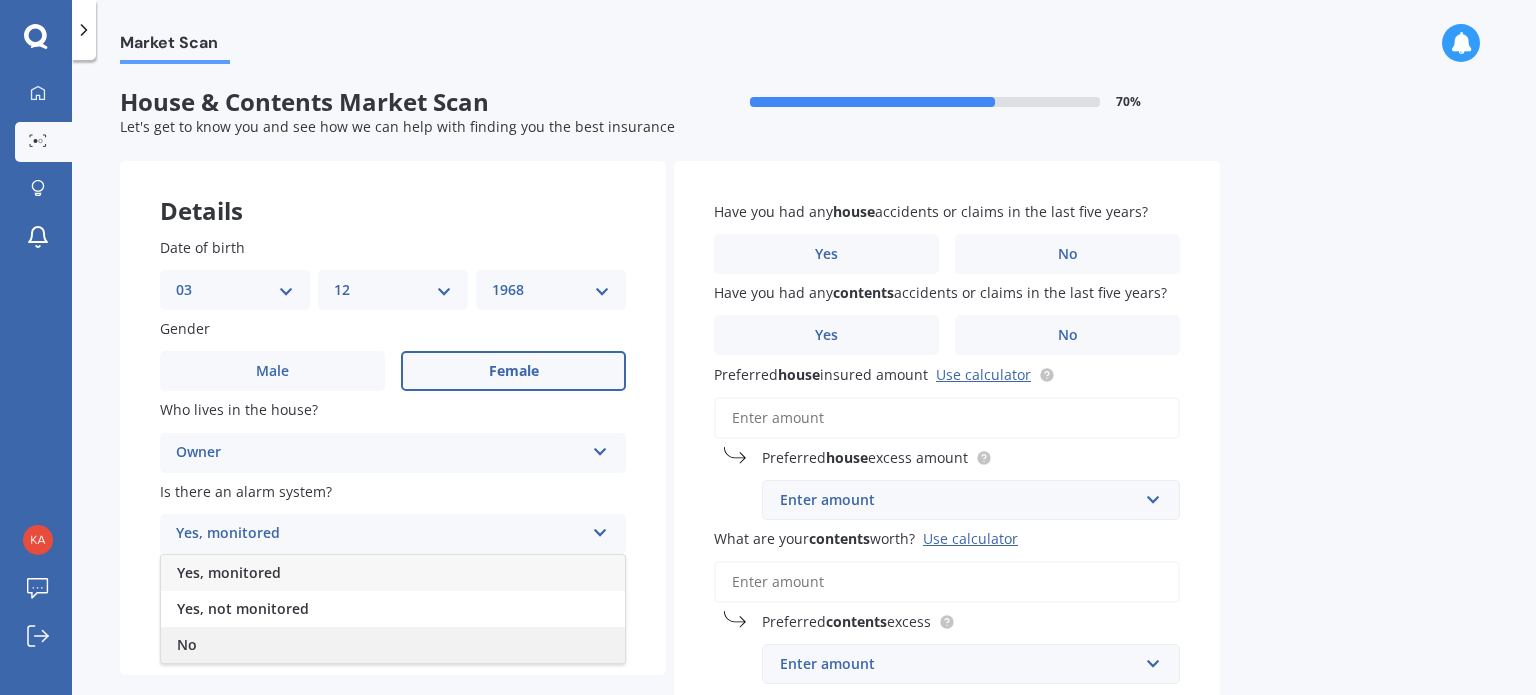 click on "No" at bounding box center [393, 645] 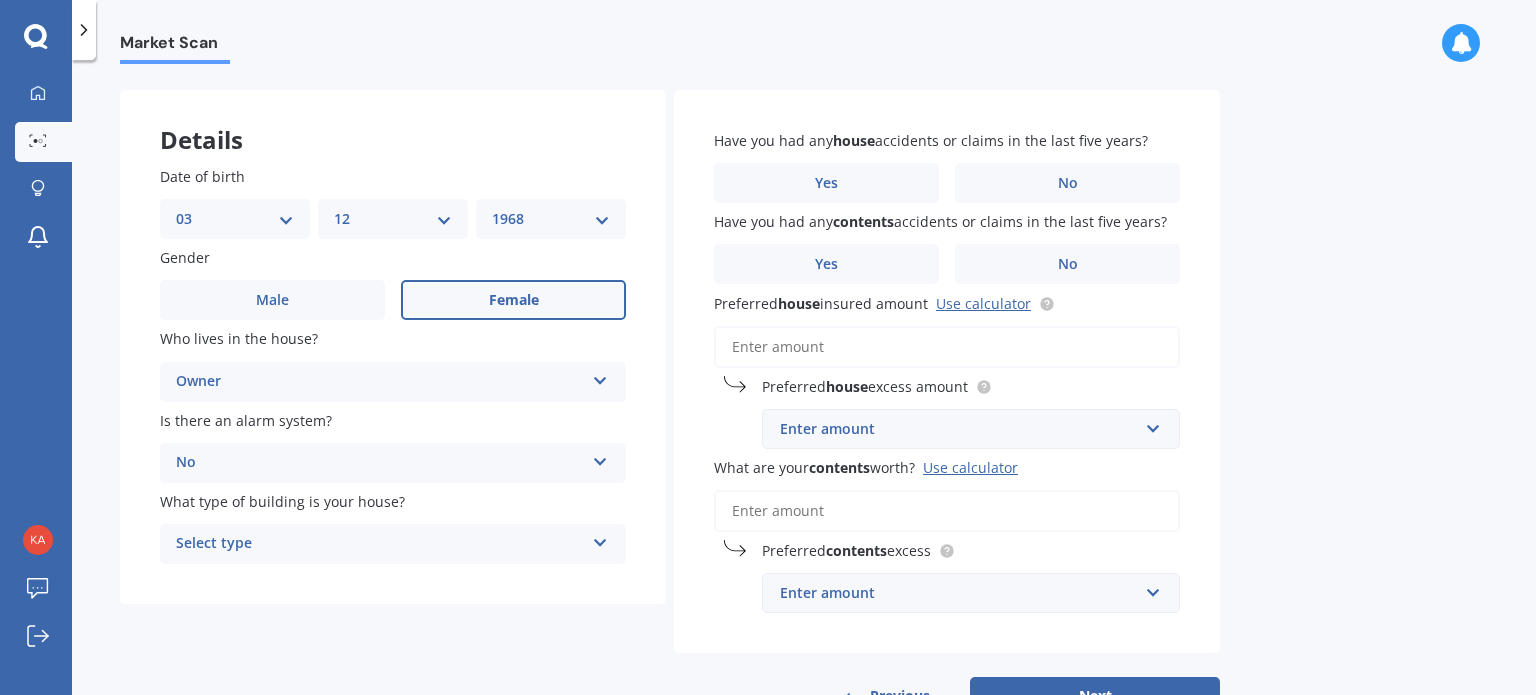 scroll, scrollTop: 78, scrollLeft: 0, axis: vertical 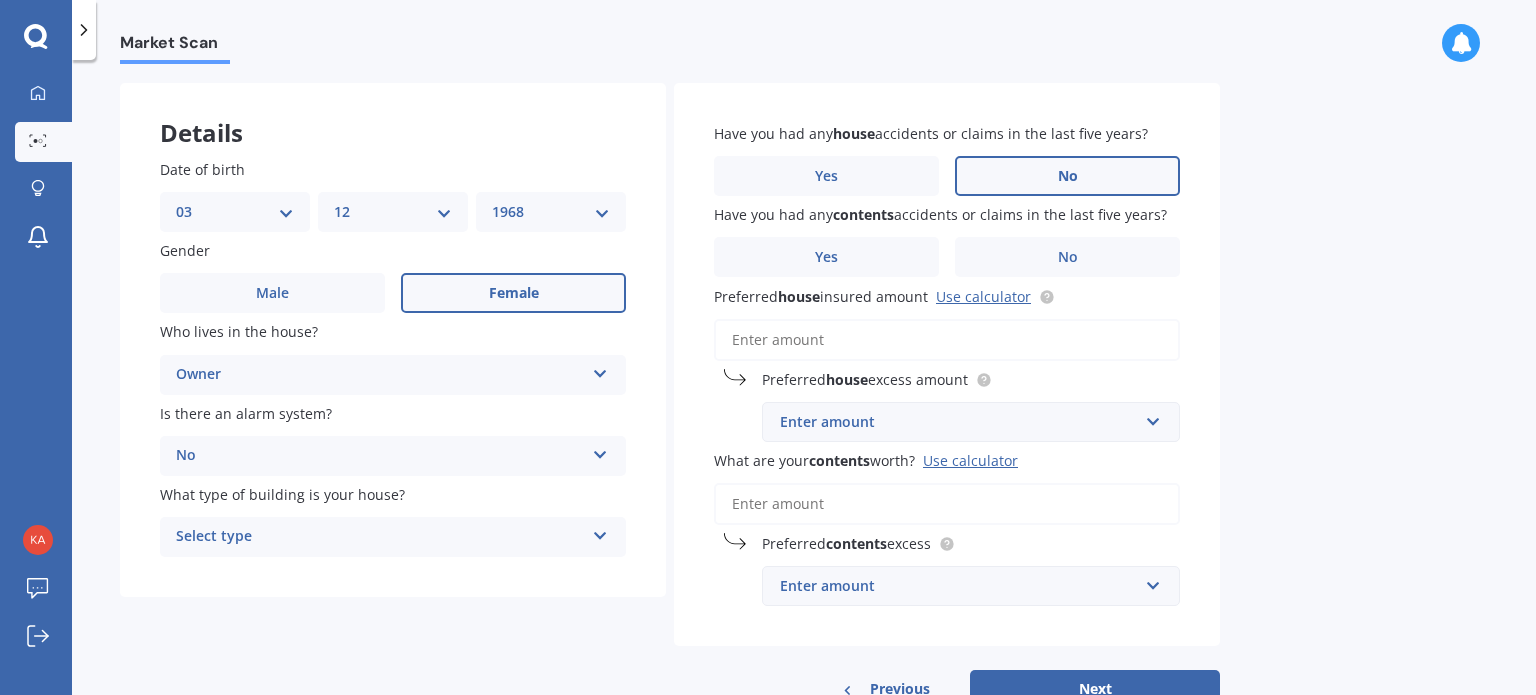 click on "No" at bounding box center (1068, 176) 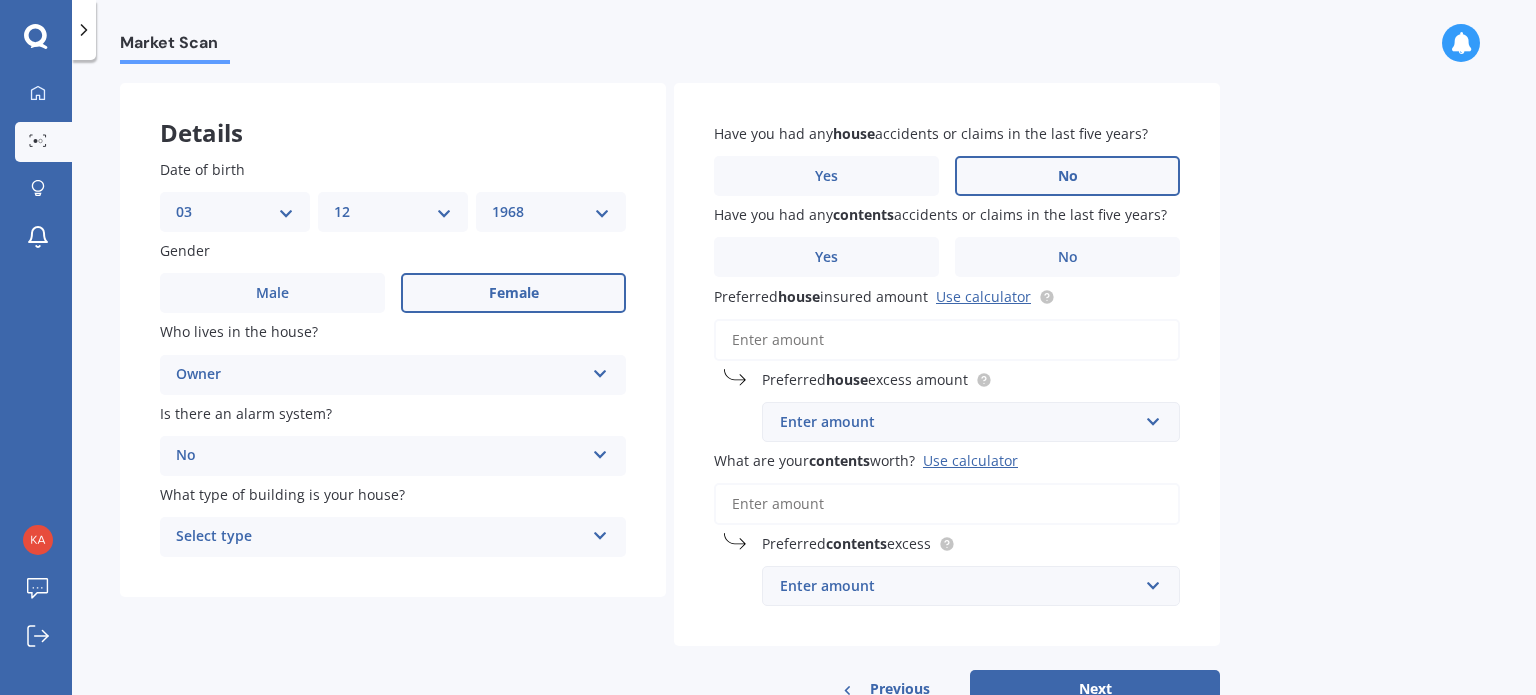 click on "No" at bounding box center [0, 0] 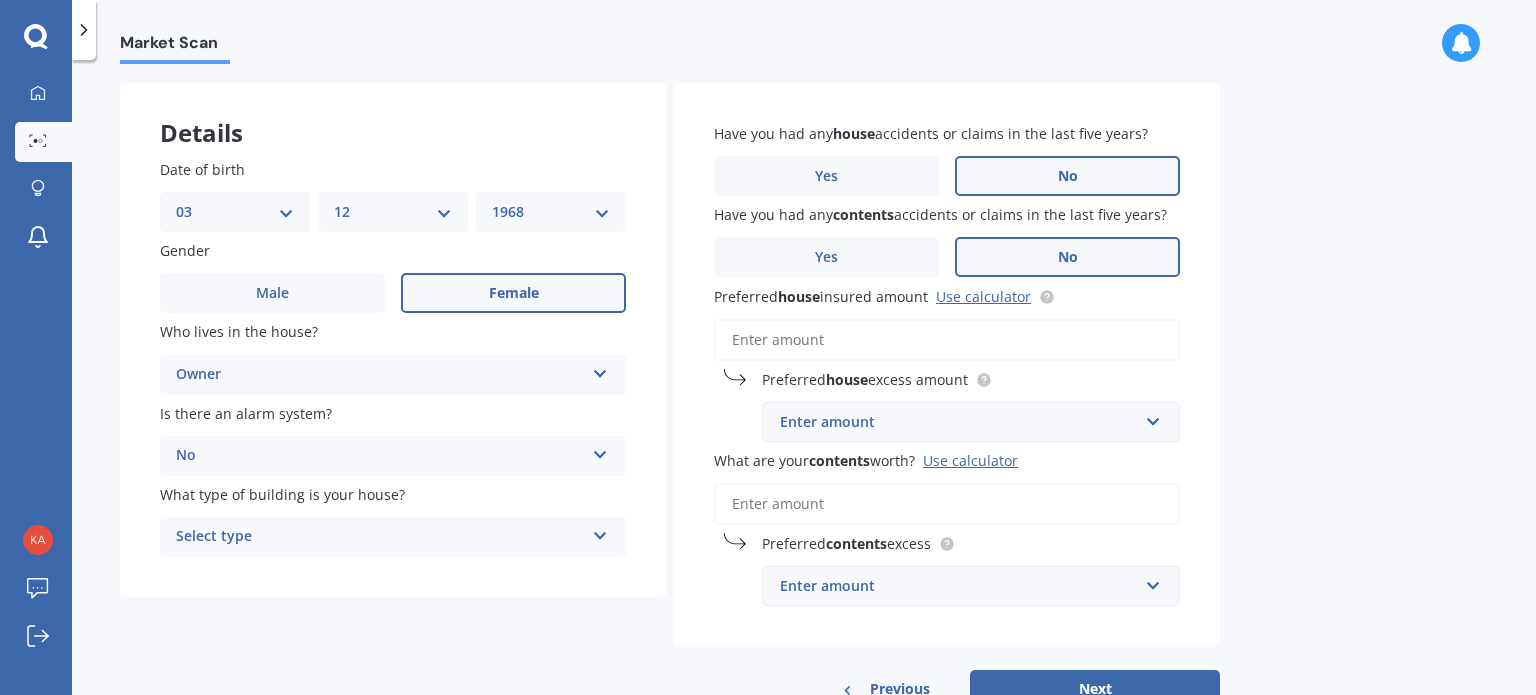 click on "No" at bounding box center [1068, 257] 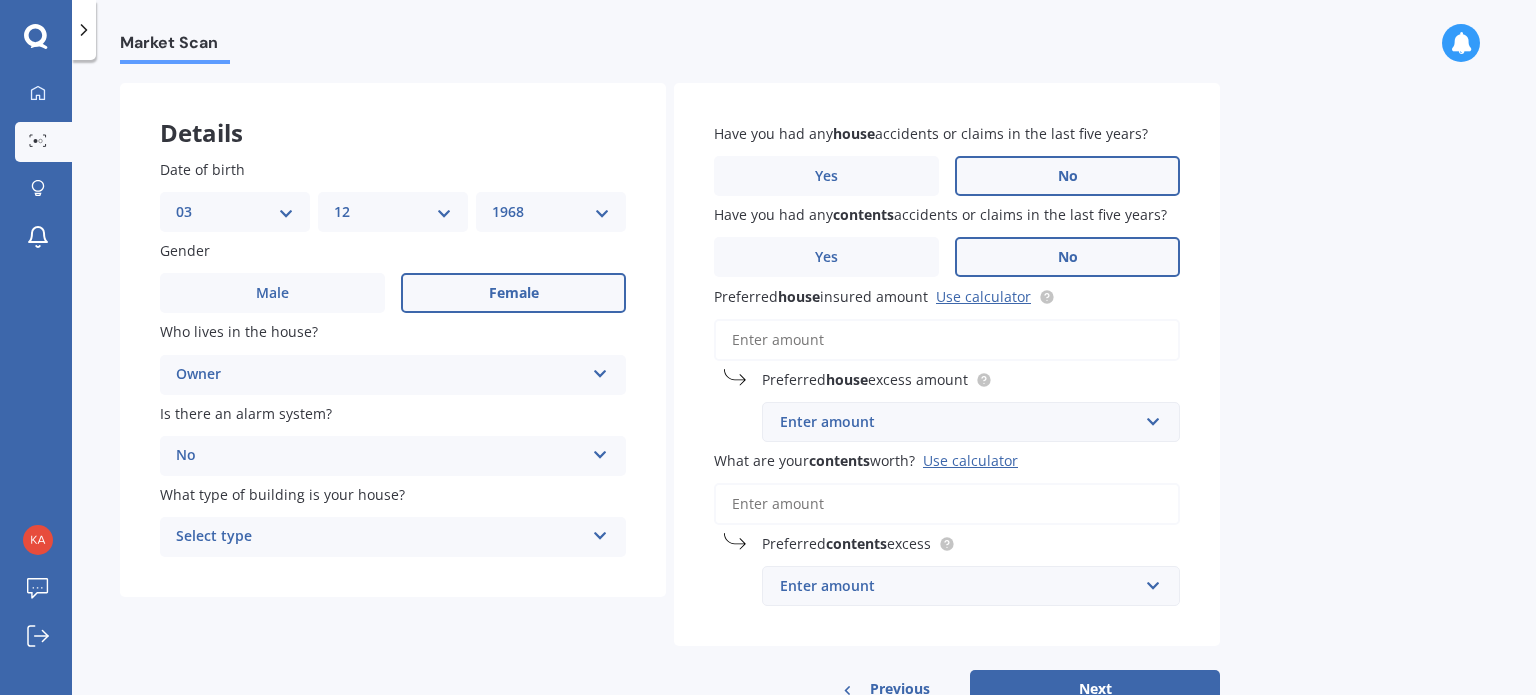click on "No" at bounding box center [0, 0] 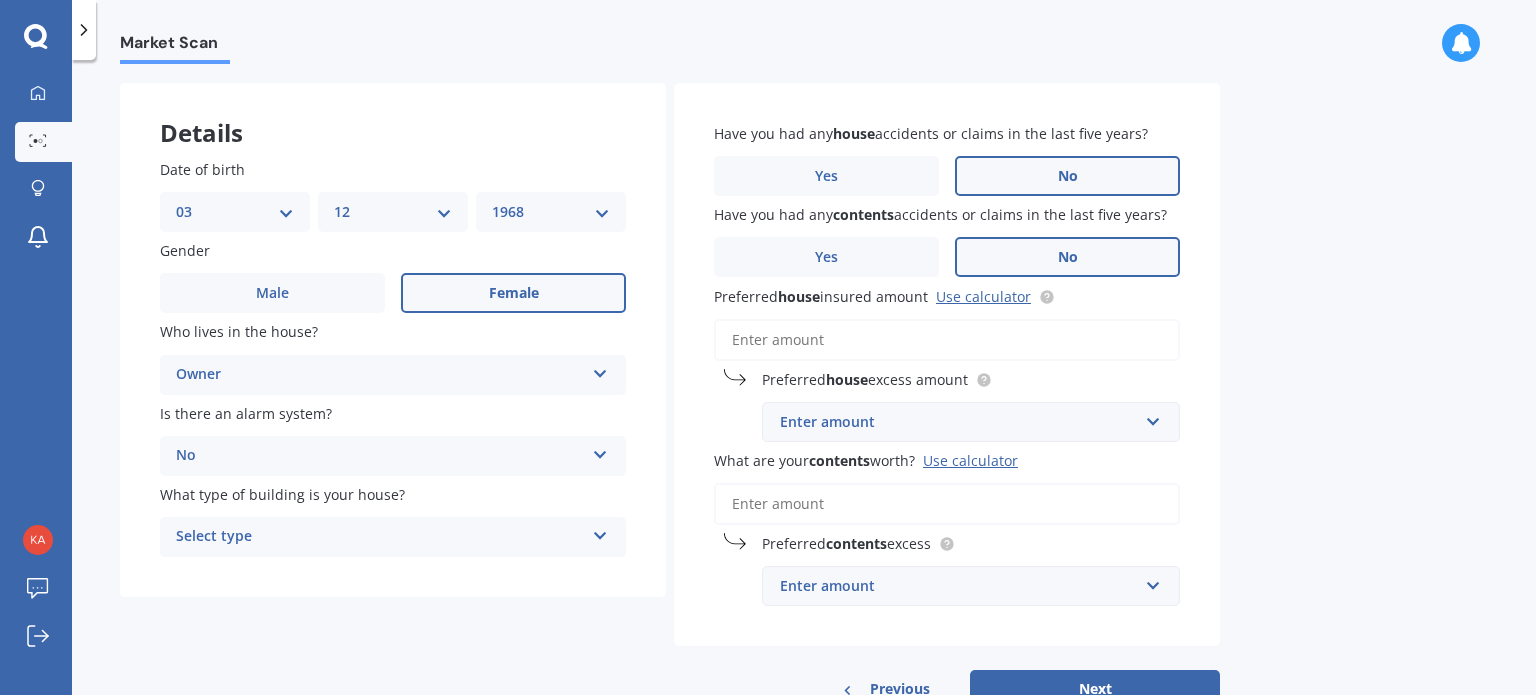 click on "Enter amount" at bounding box center [959, 422] 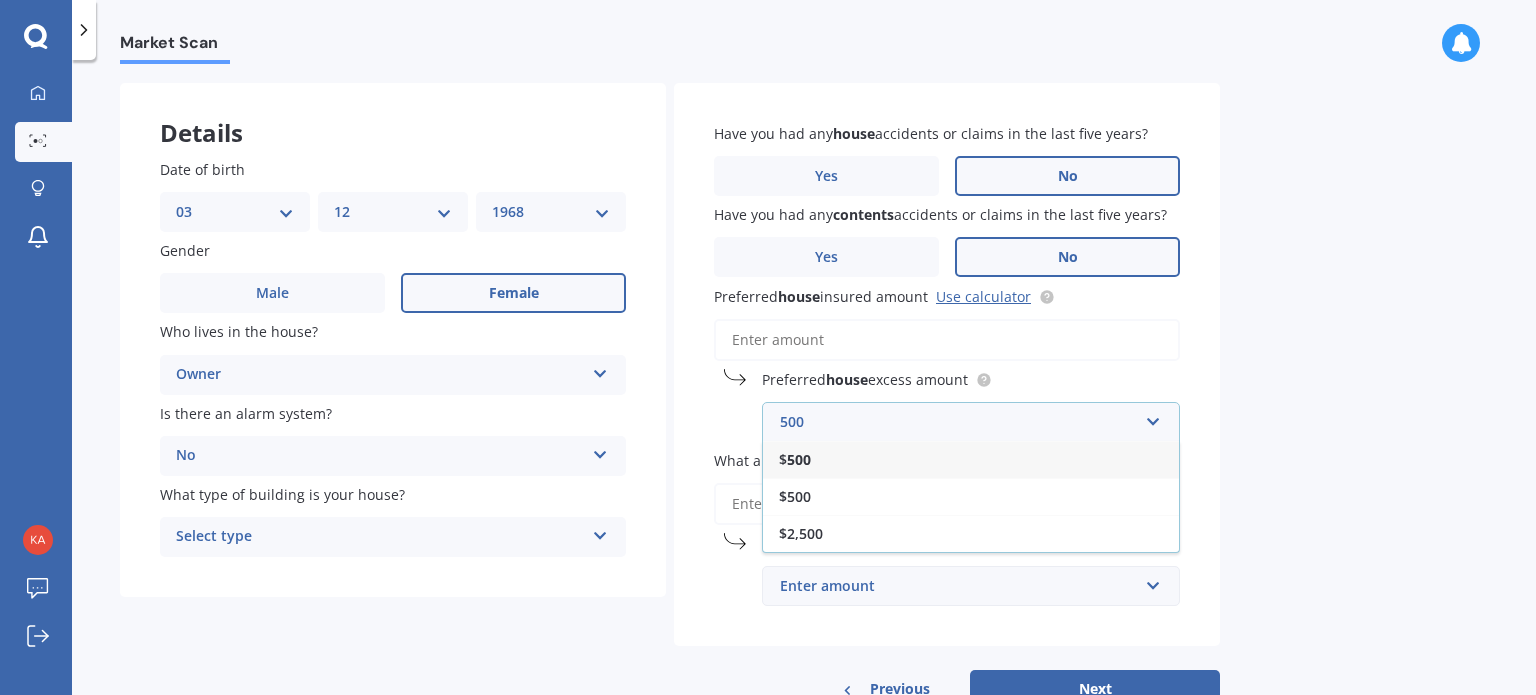 type on "500" 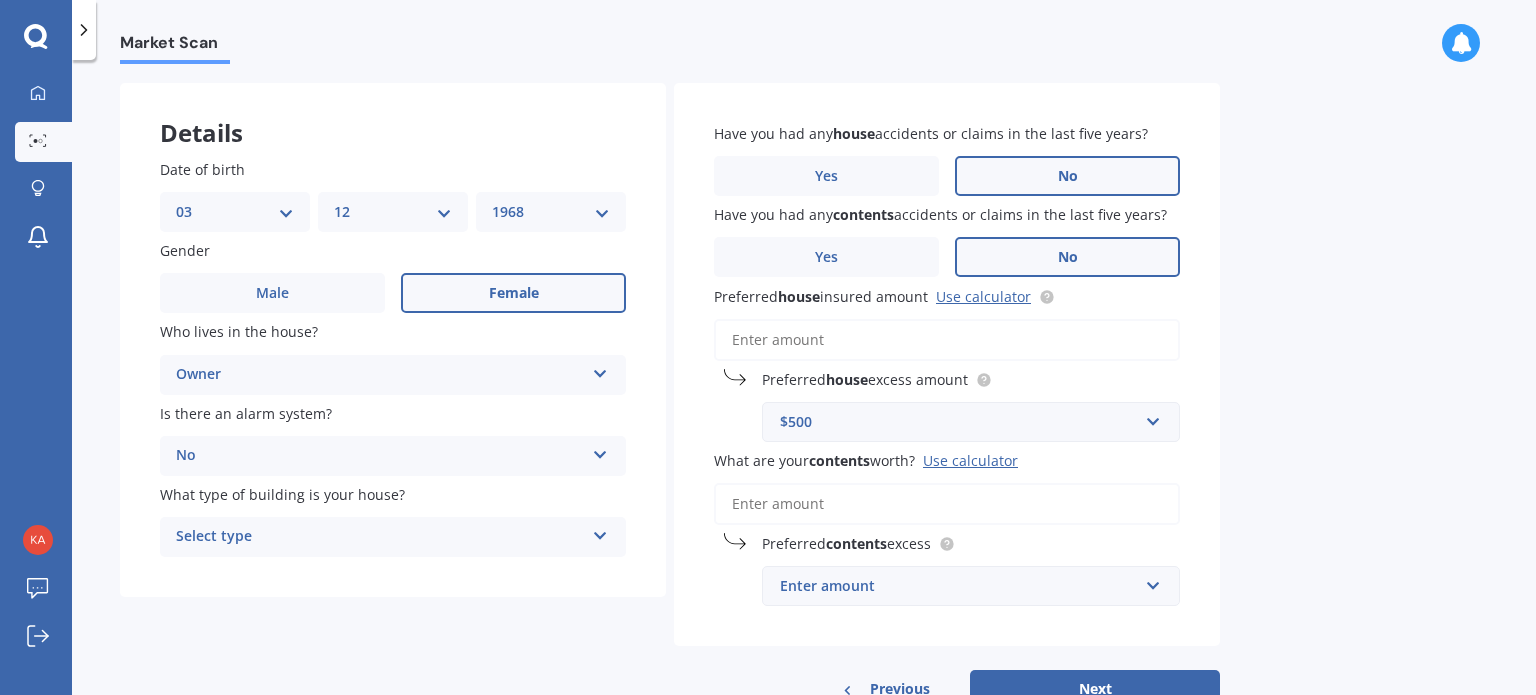 click on "What are your  contents  worth? Use calculator" at bounding box center [947, 504] 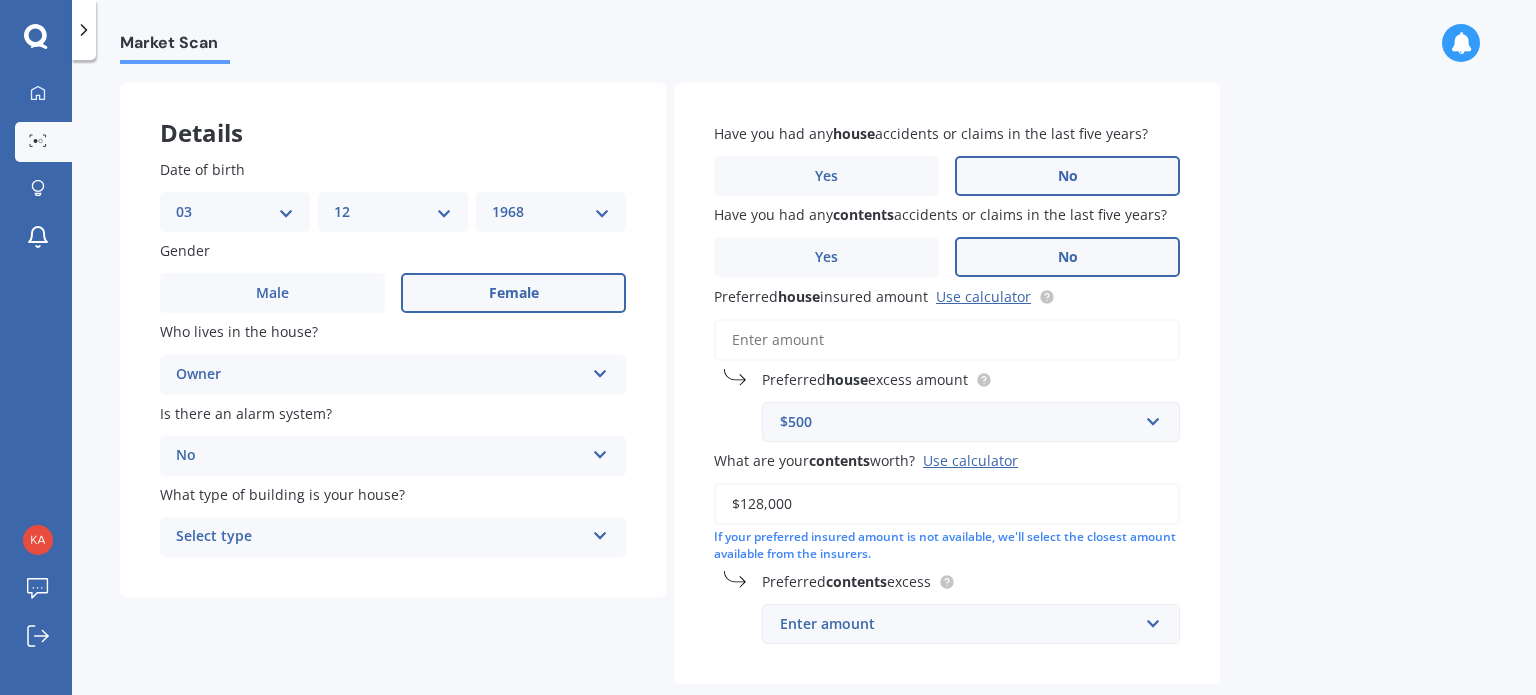 type on "$128,000" 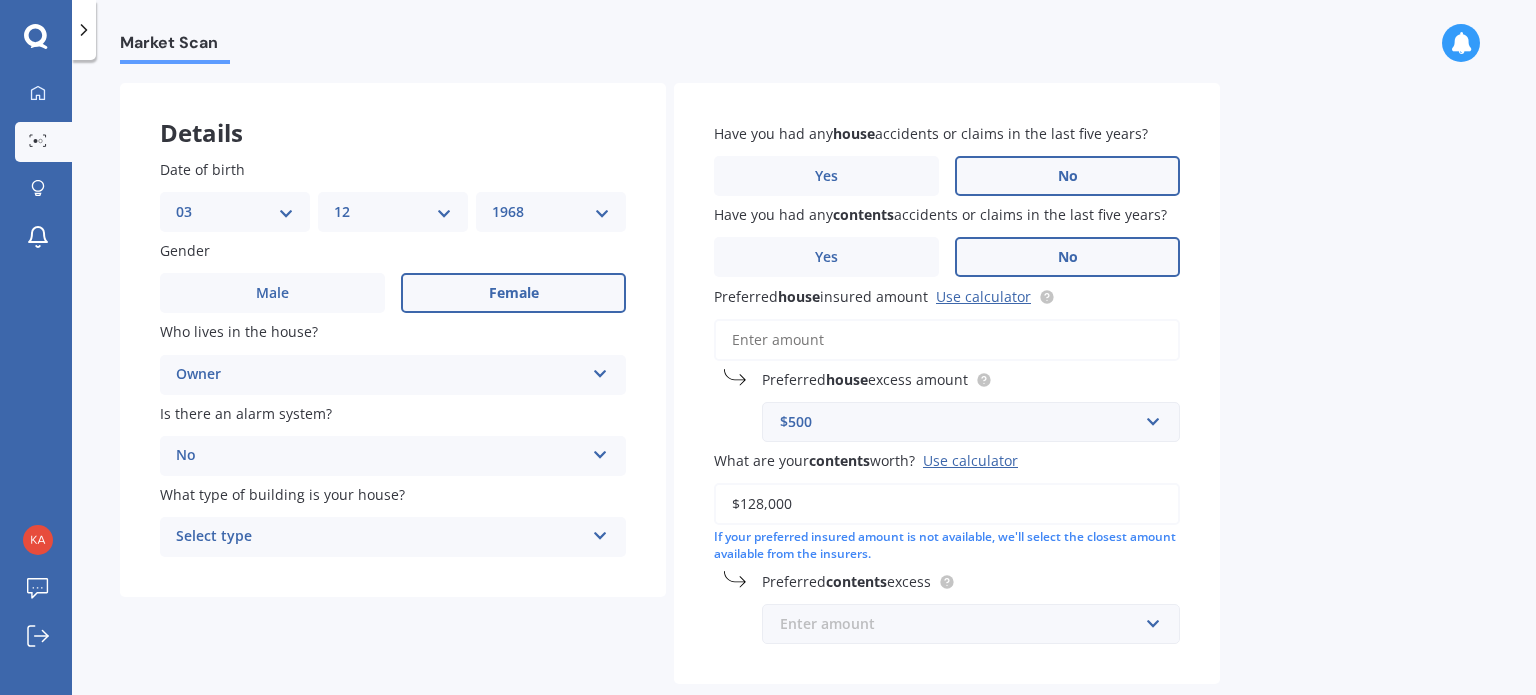 click at bounding box center (964, 624) 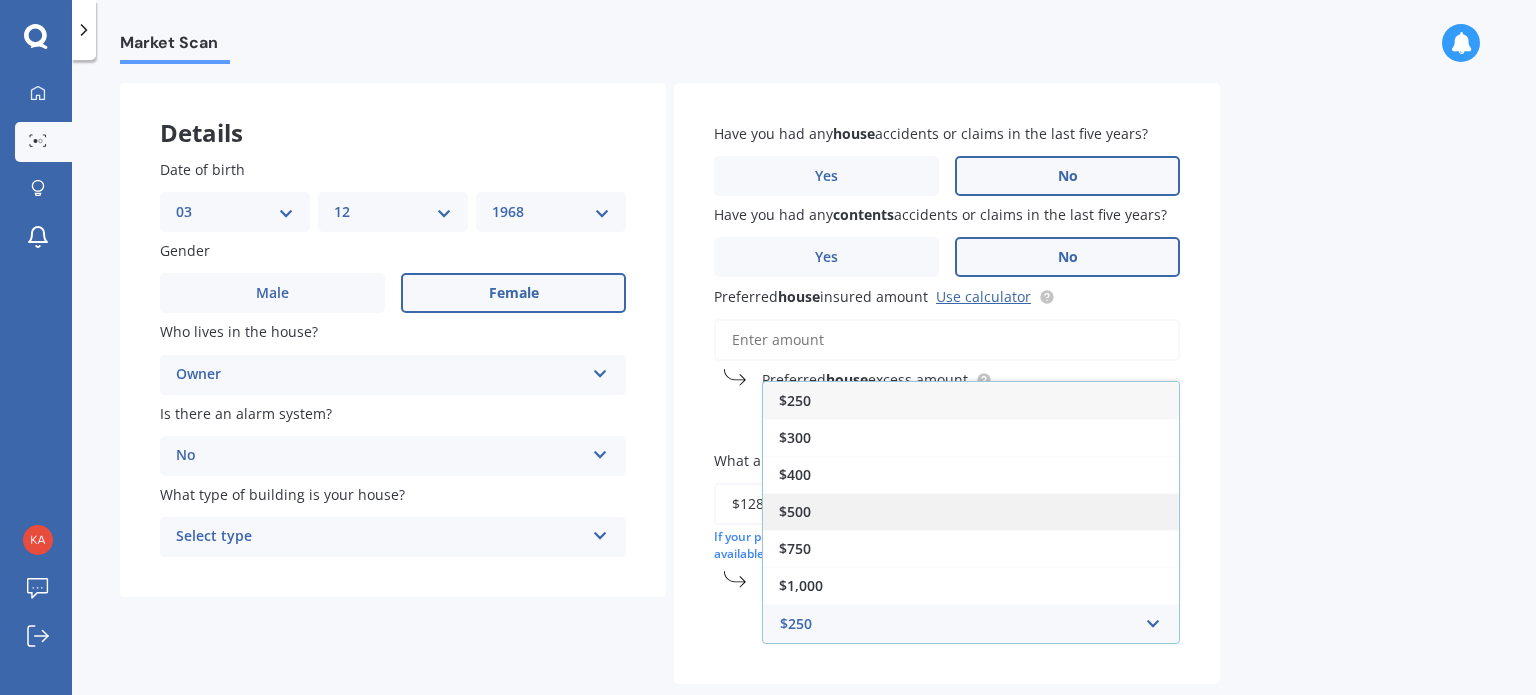 click on "$500" at bounding box center (971, 511) 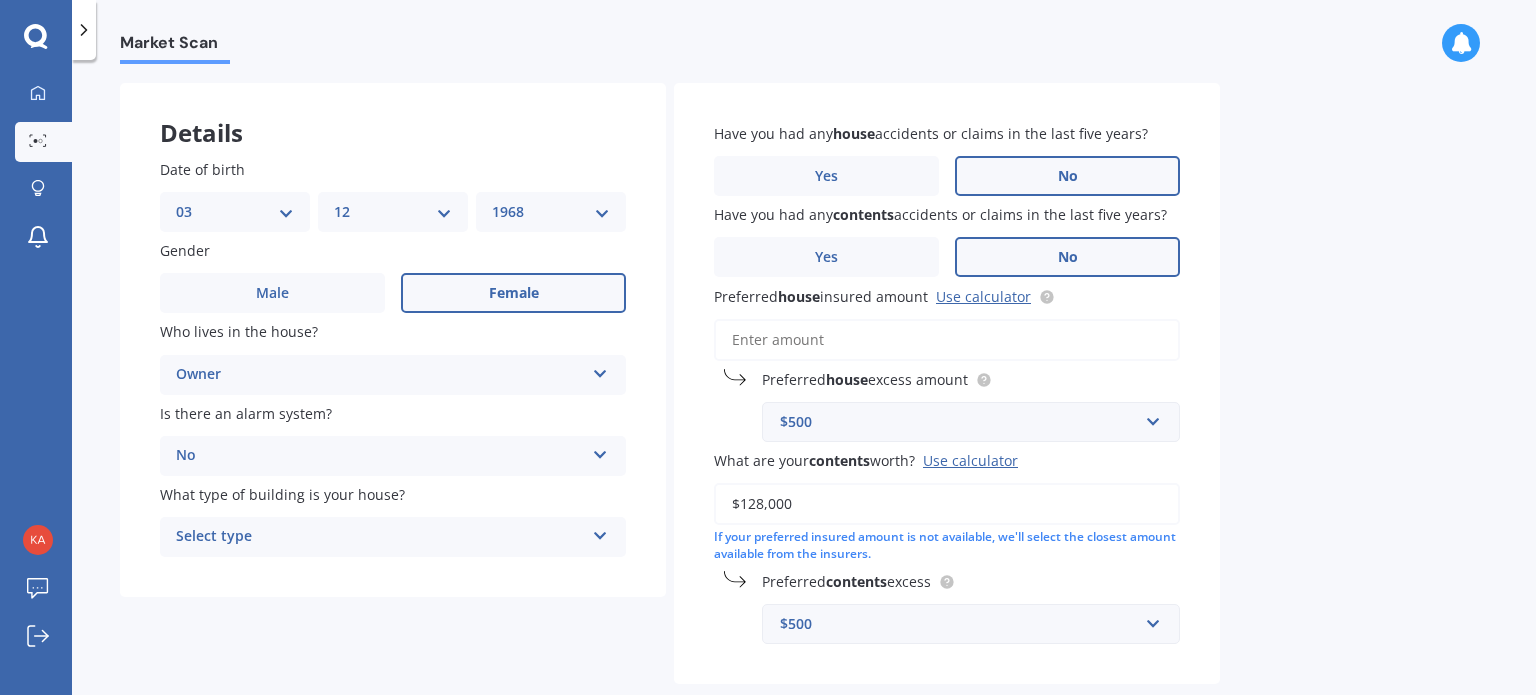 click on "What type of building is your house? Select type Freestanding Multi-unit (in a block of 6 or less) Multi-unit (in a block of 7-10)" at bounding box center (393, 520) 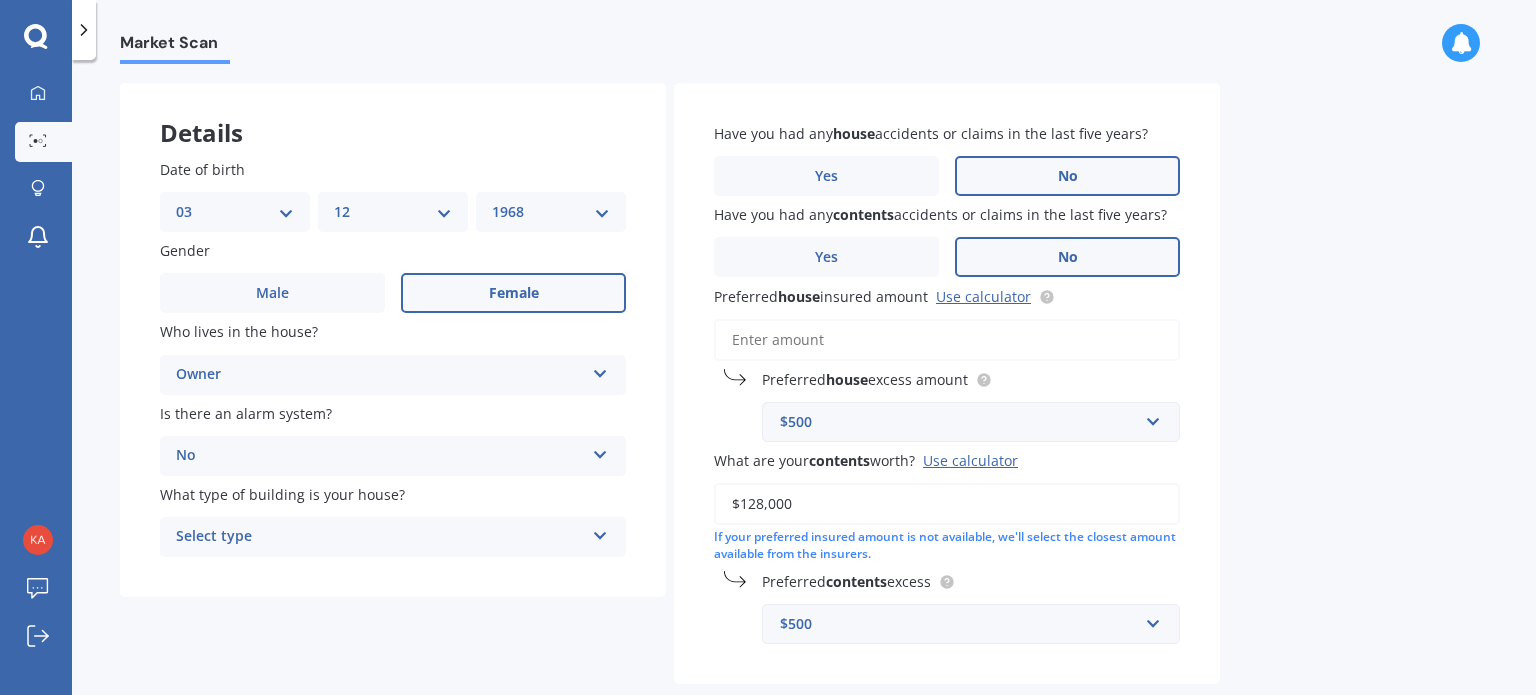 click at bounding box center [600, 532] 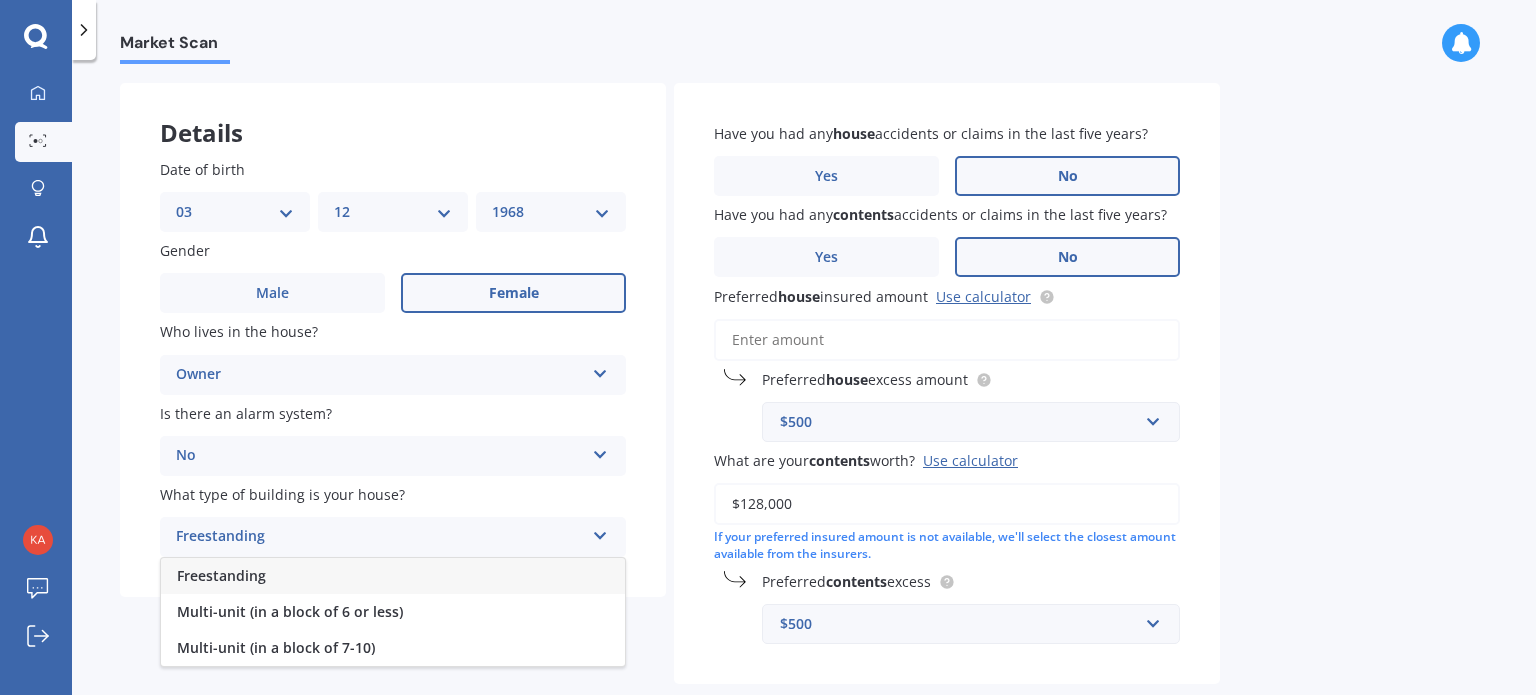 click on "Freestanding" at bounding box center (393, 576) 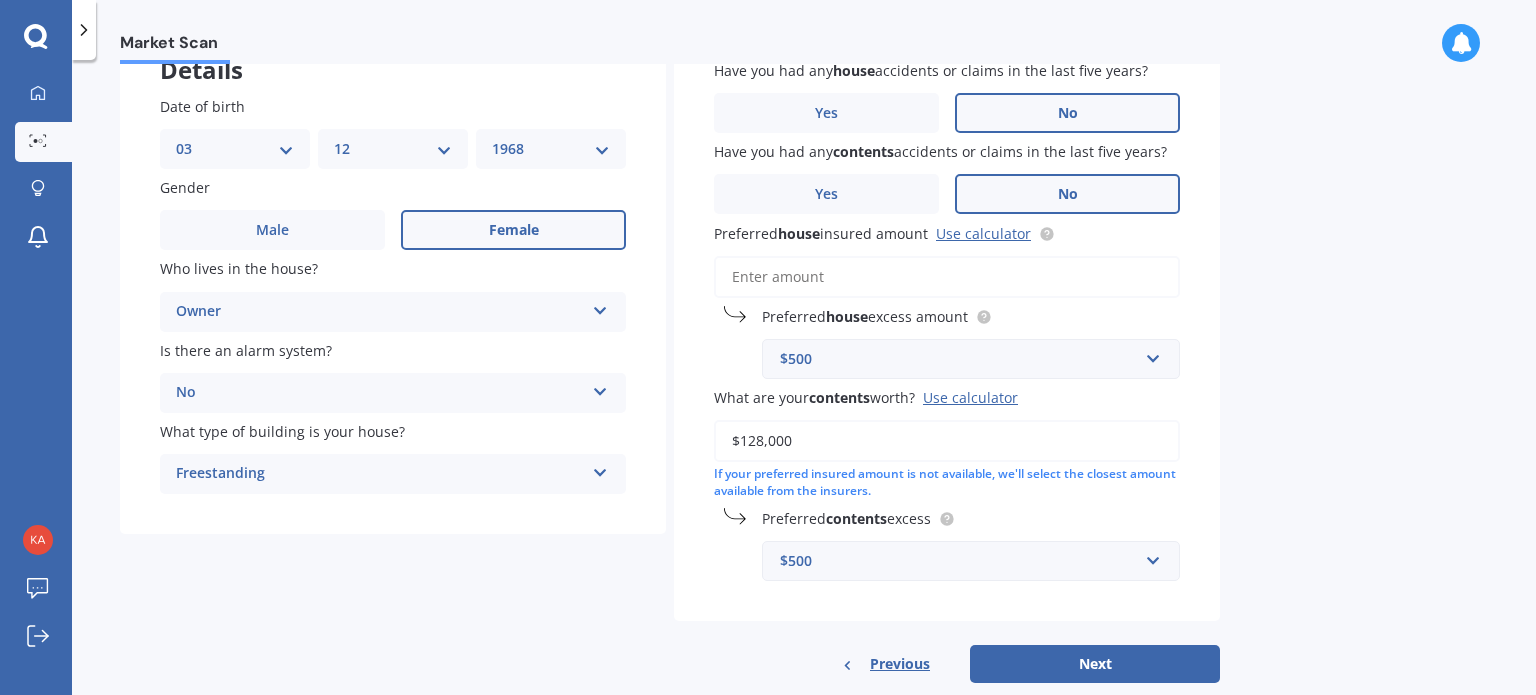 scroll, scrollTop: 180, scrollLeft: 0, axis: vertical 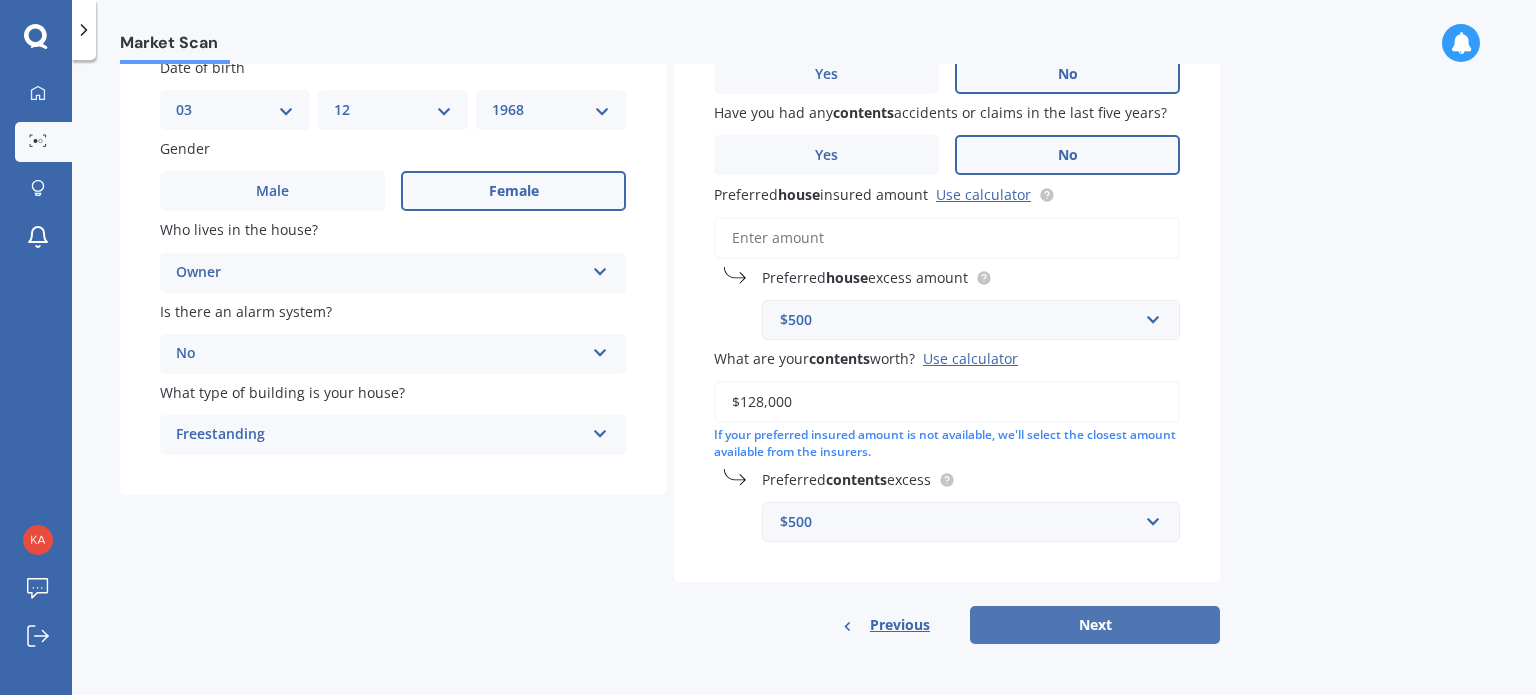 click on "Next" at bounding box center [1095, 625] 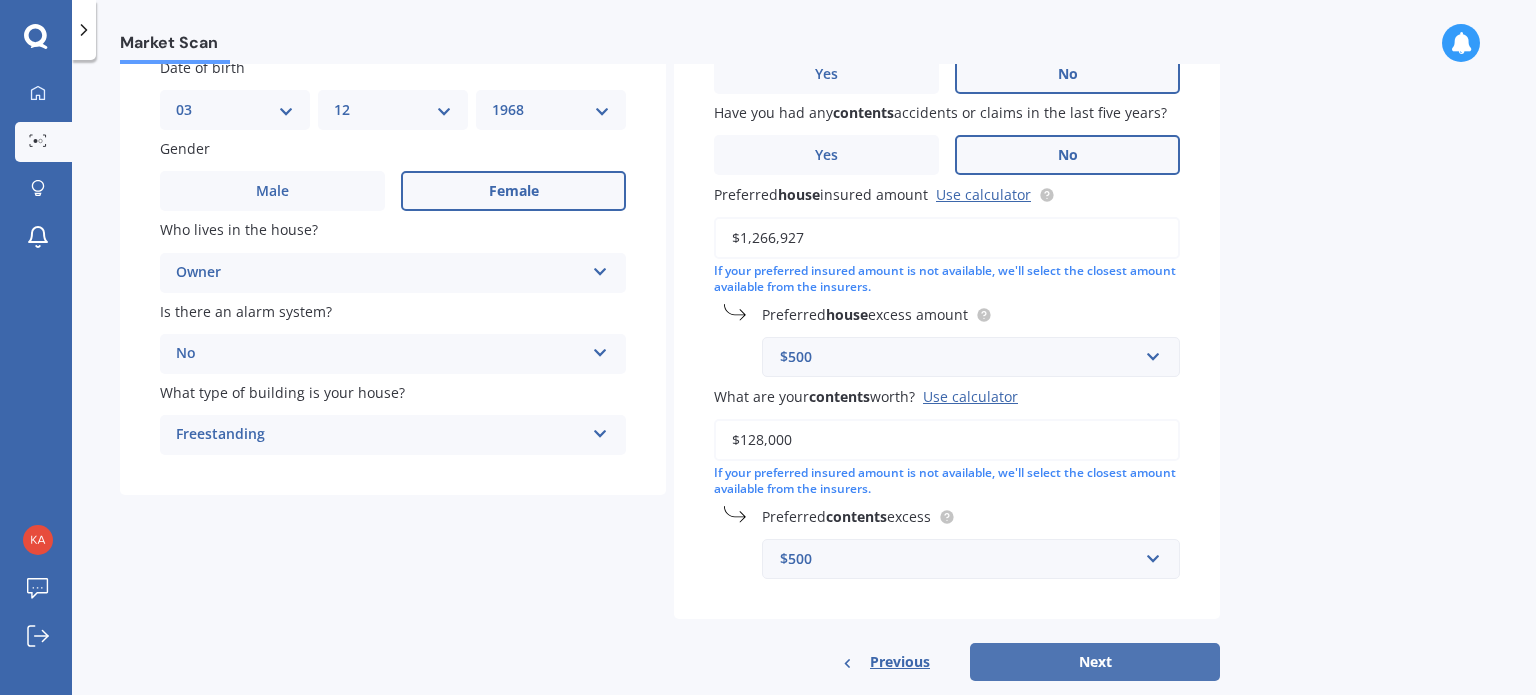 type on "$1,266,927" 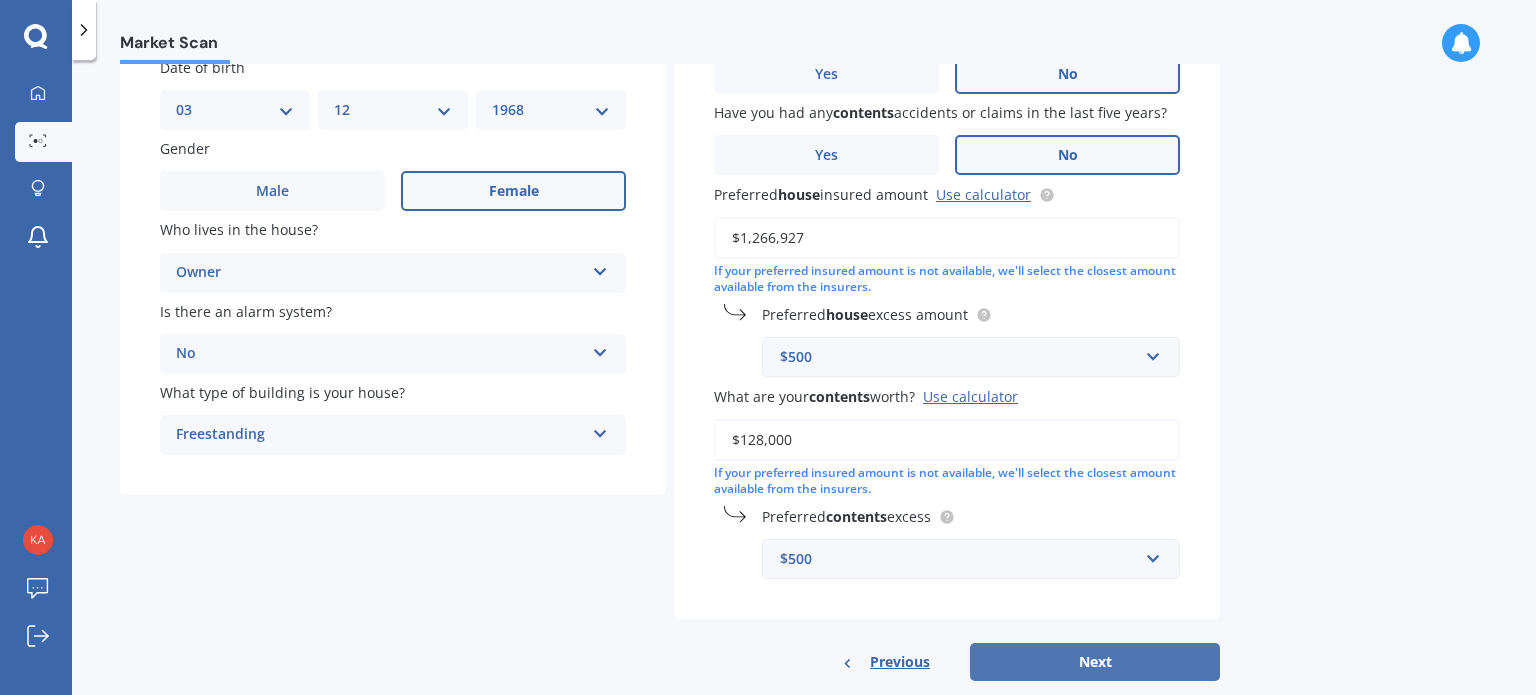 click on "Next" at bounding box center (1095, 662) 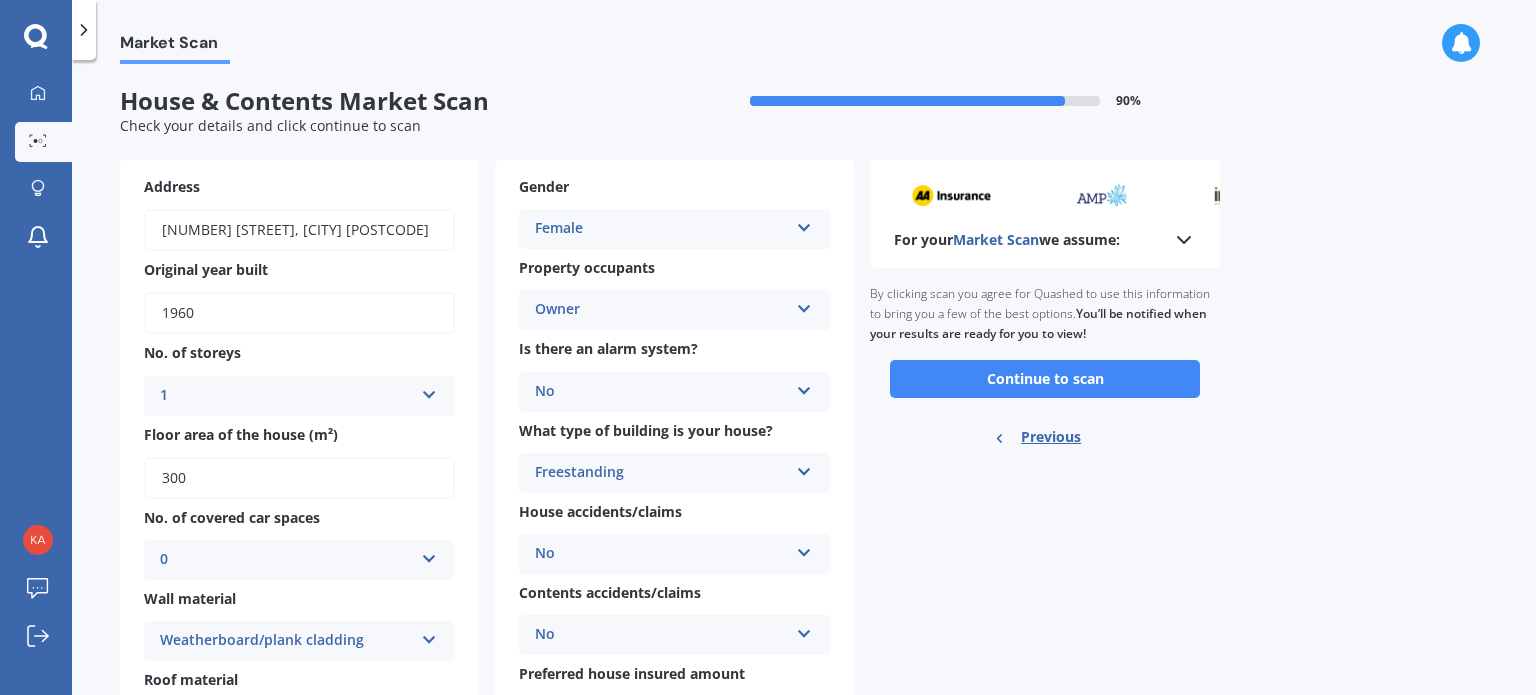 scroll, scrollTop: 0, scrollLeft: 0, axis: both 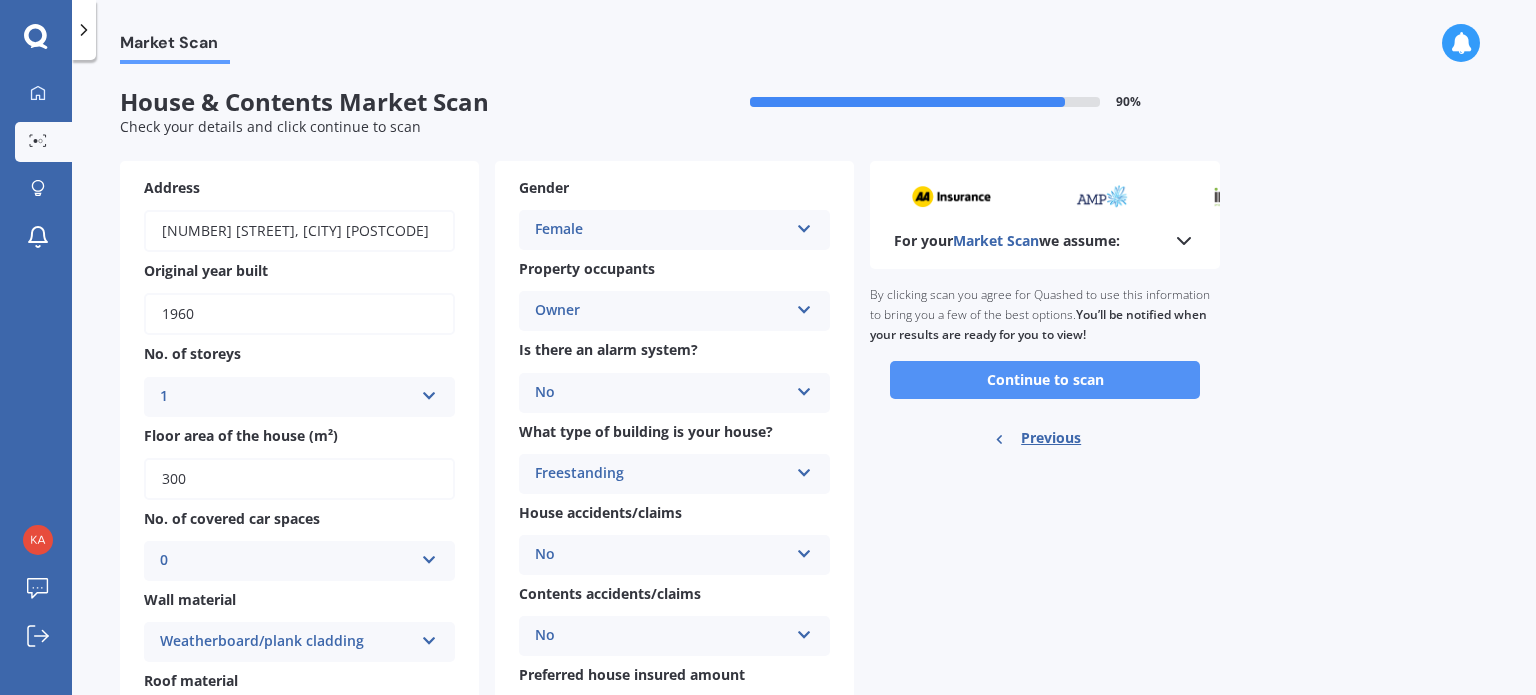 click on "Continue to scan" at bounding box center (1045, 380) 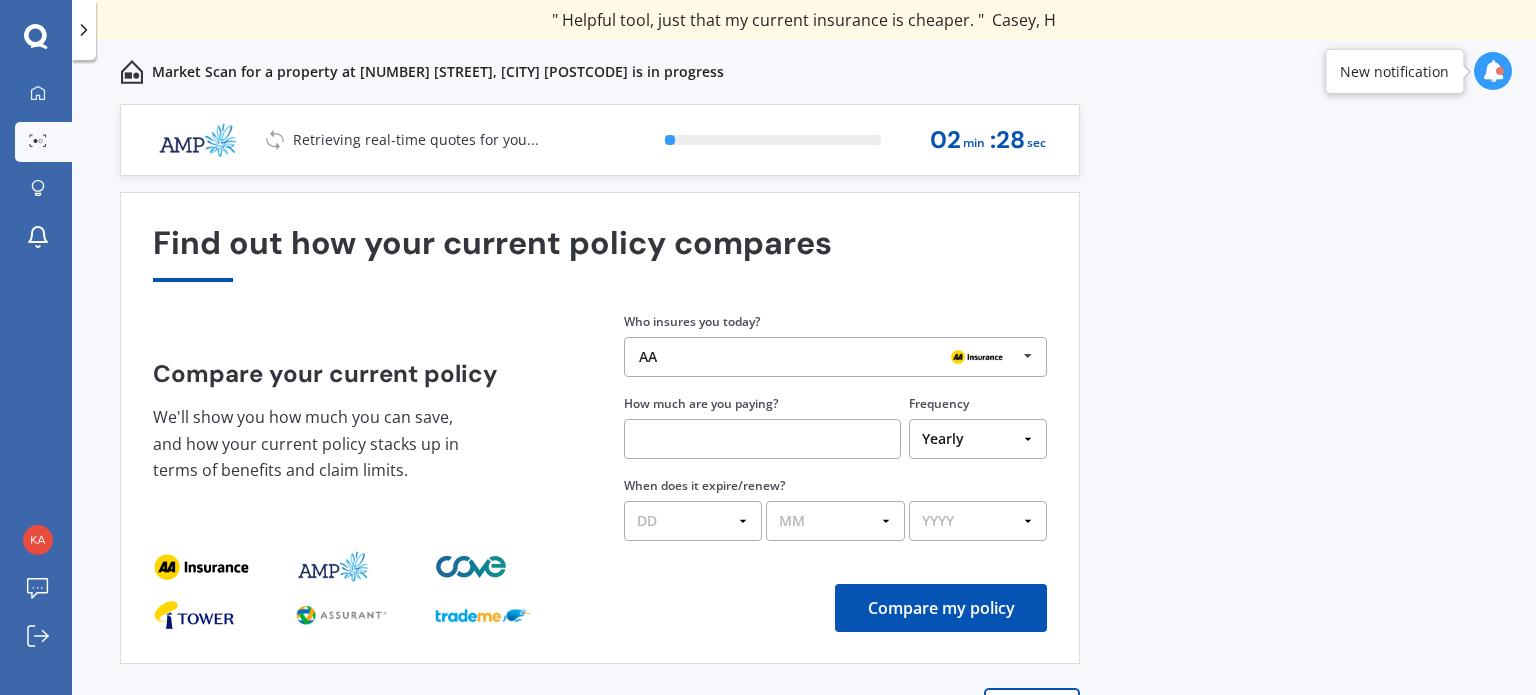 click at bounding box center (1028, 356) 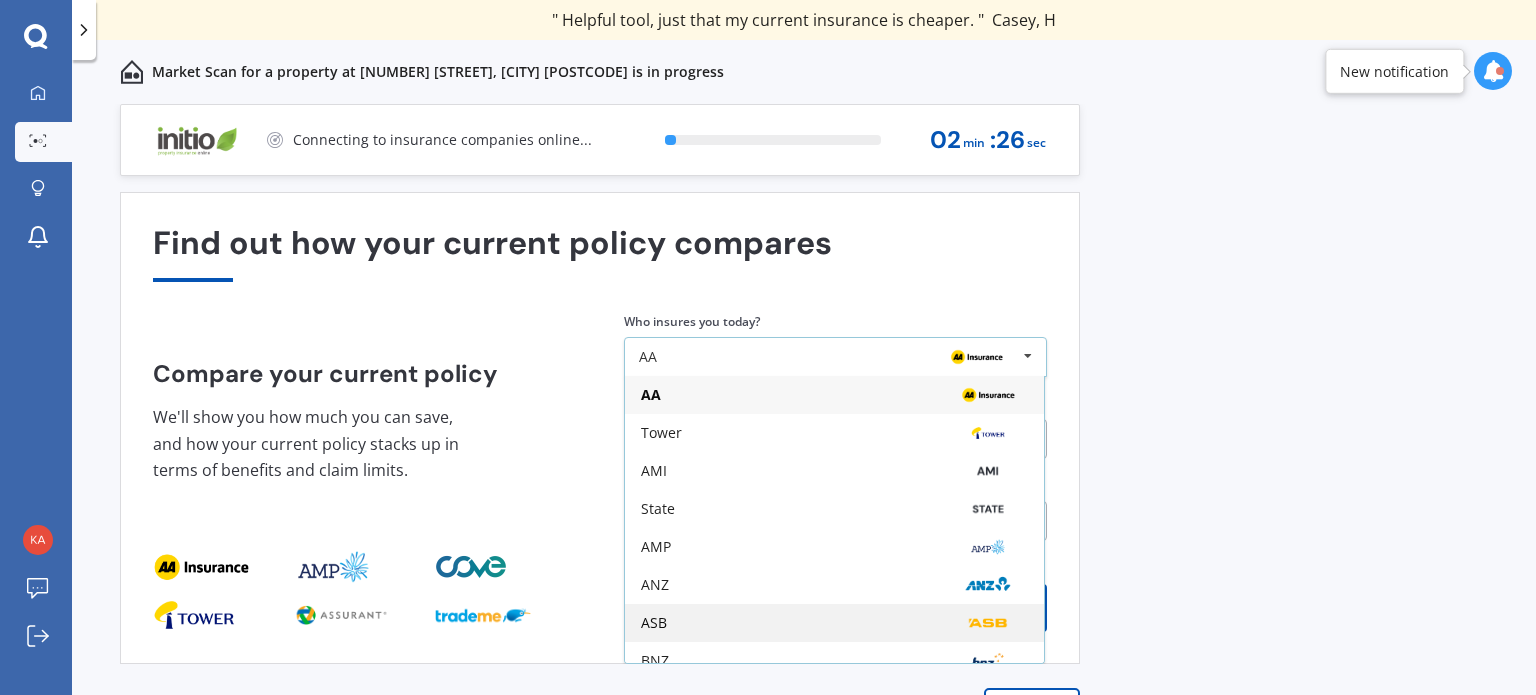 click on "ASB" at bounding box center (654, 623) 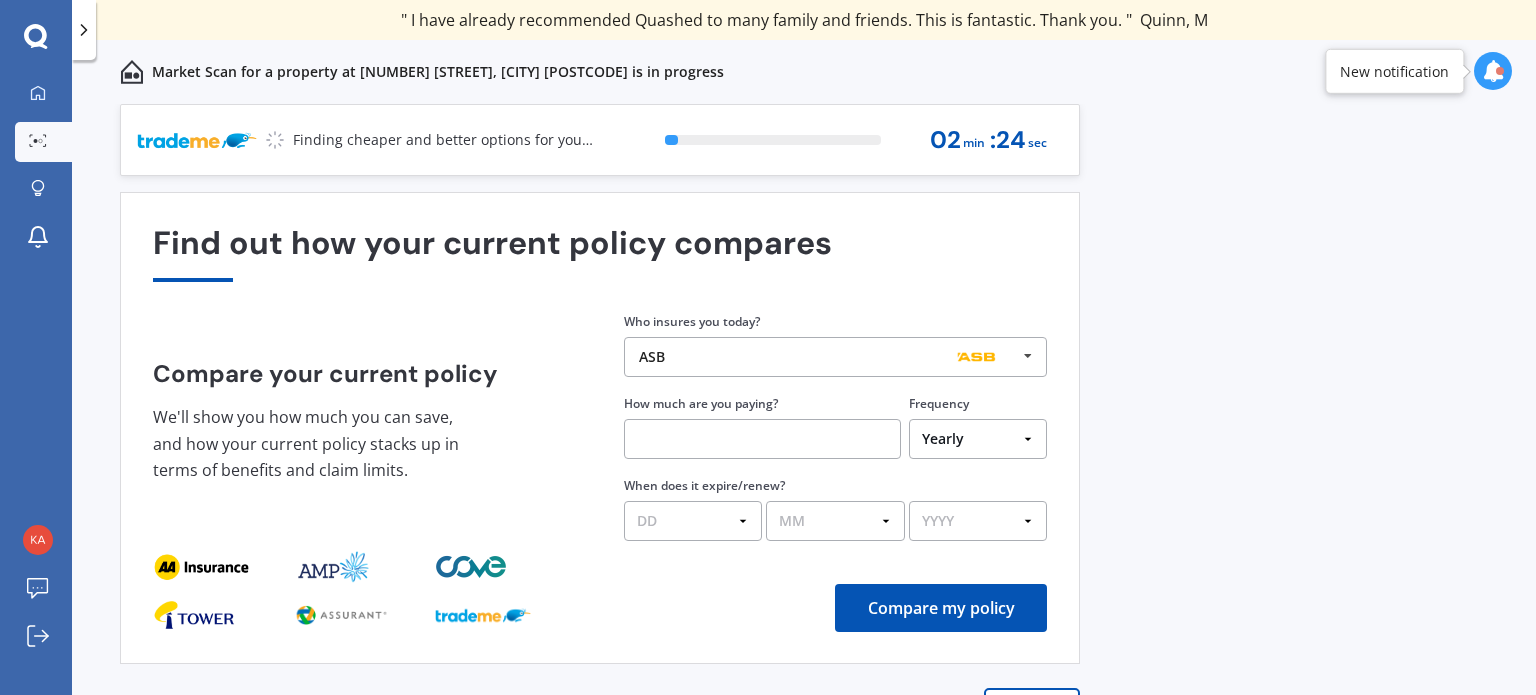 click at bounding box center (762, 439) 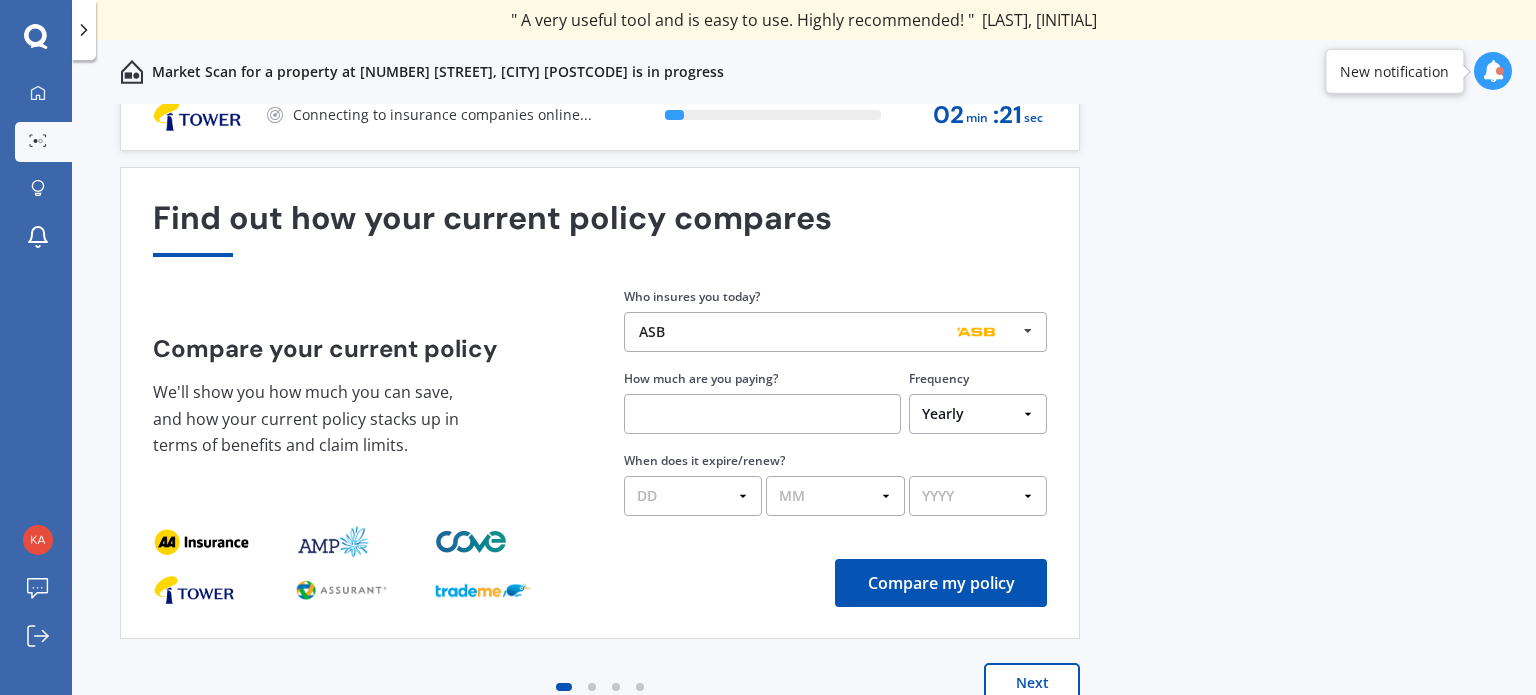 scroll, scrollTop: 28, scrollLeft: 0, axis: vertical 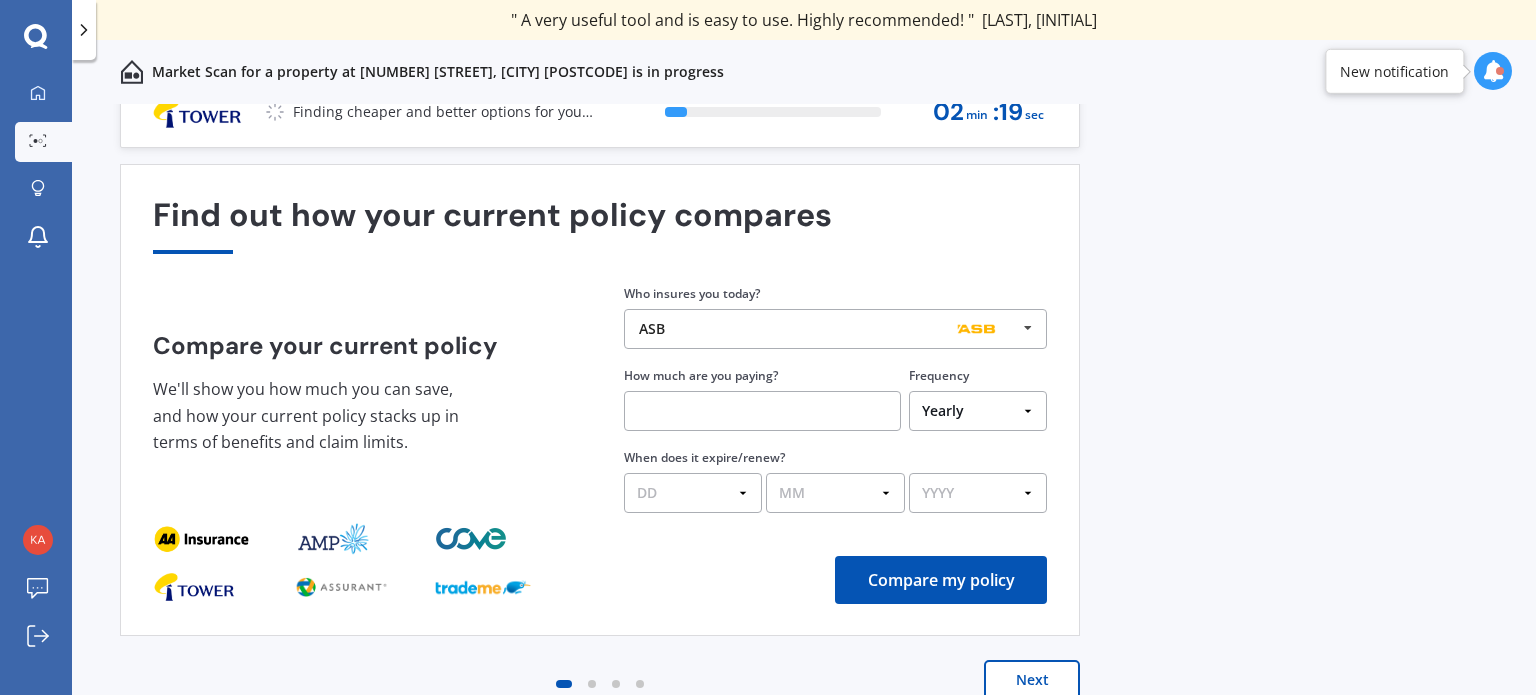 click on "Who insures you today? ASB AA Tower AMI State AMP ANZ ASB BNZ Trade Me Insurance Westpac Other How much are you paying? Frequency Yearly Six-Monthly Quarterly Monthly Fortnightly Weekly One-Off When does it expire/renew? DD 01 02 03 04 05 06 07 08 09 10 11 12 13 14 15 16 17 18 19 20 21 22 23 24 25 26 27 28 29 30 31 MM 01 02 03 04 05 06 07 08 09 10 11 12 YYYY 2026 2025 2024" at bounding box center (835, 398) 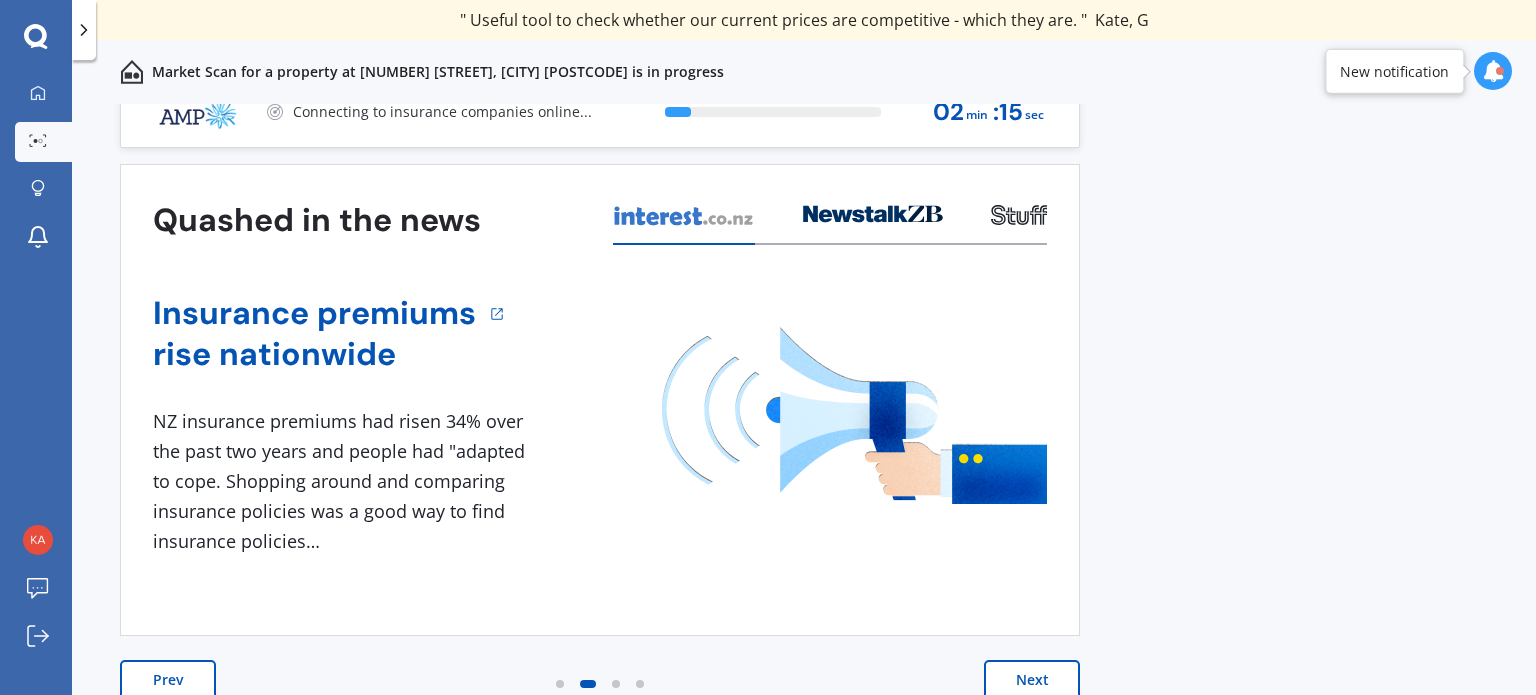 scroll, scrollTop: 0, scrollLeft: 0, axis: both 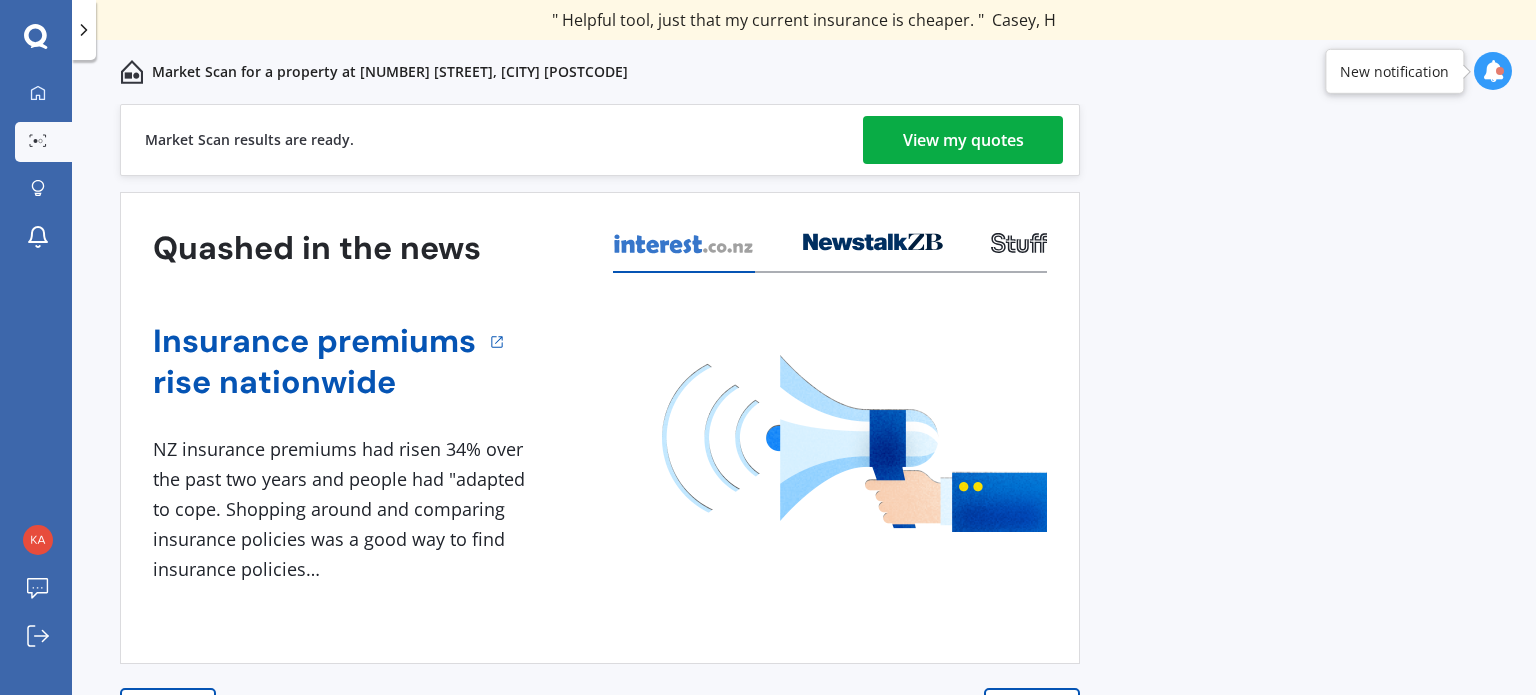 click on "View my quotes" at bounding box center (963, 140) 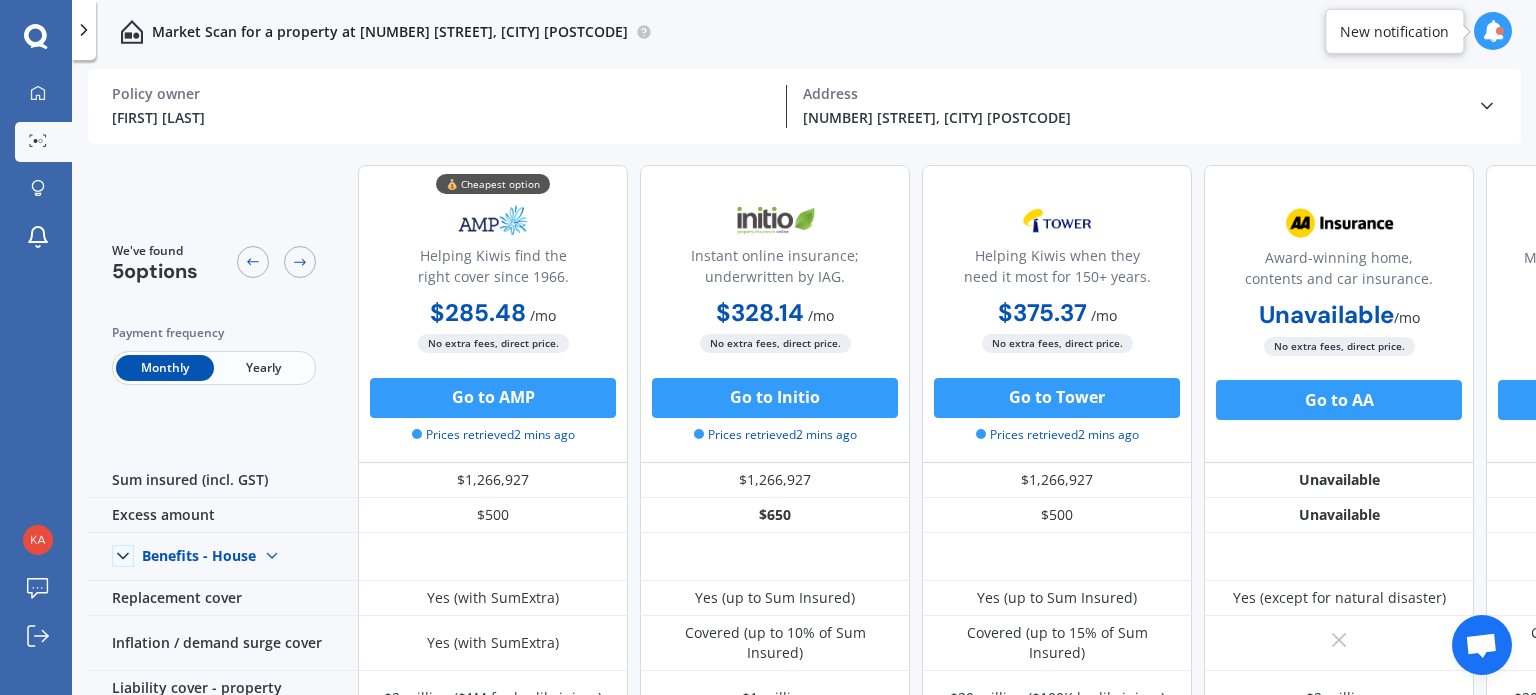 click on "Yearly" at bounding box center [263, 368] 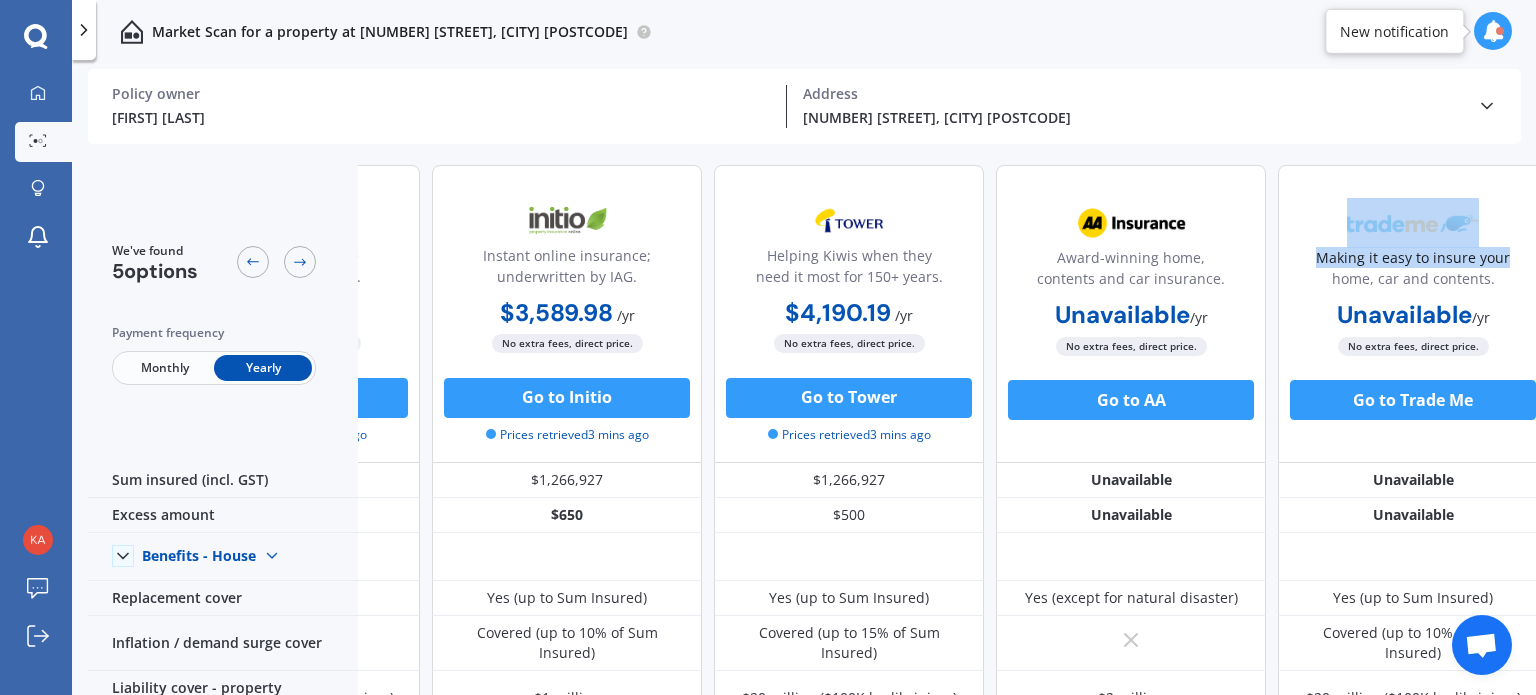 scroll, scrollTop: 0, scrollLeft: 229, axis: horizontal 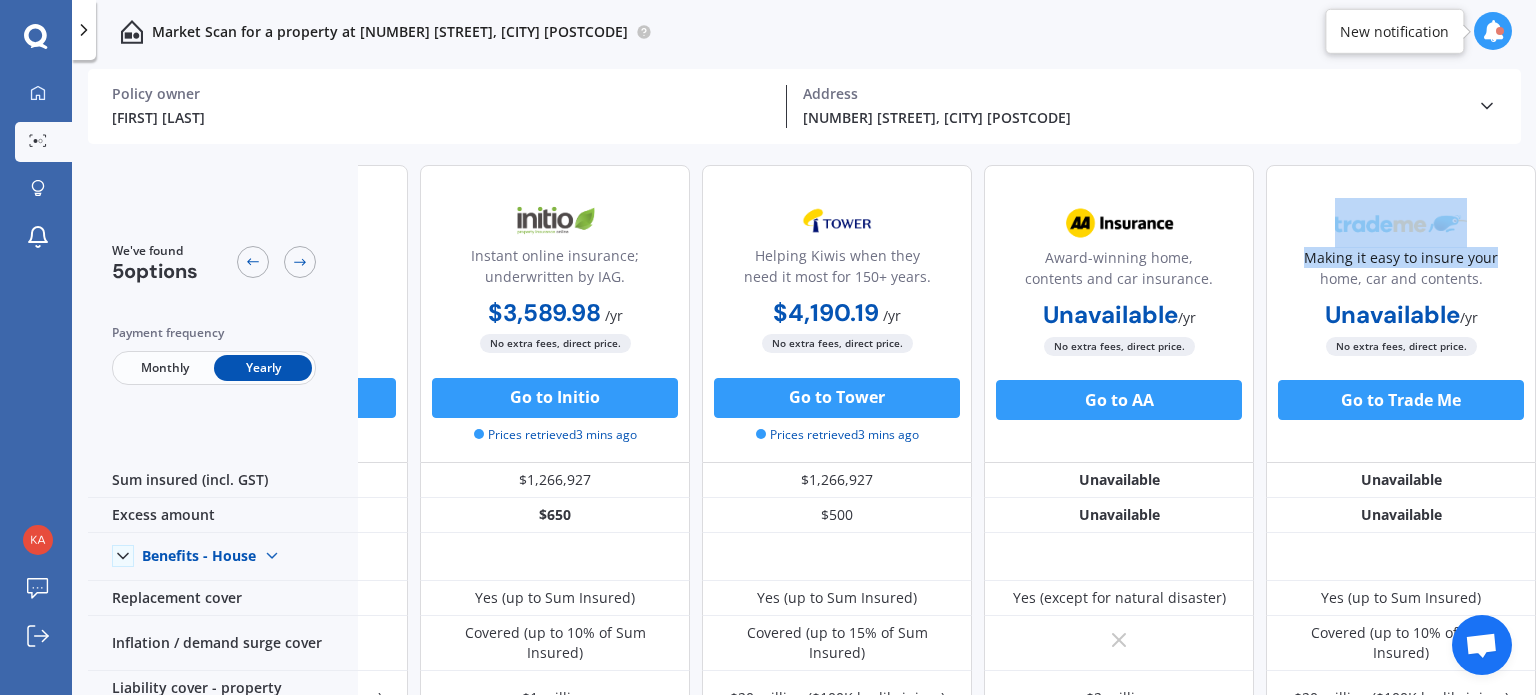 drag, startPoint x: 1525, startPoint y: 215, endPoint x: 1525, endPoint y: 234, distance: 19 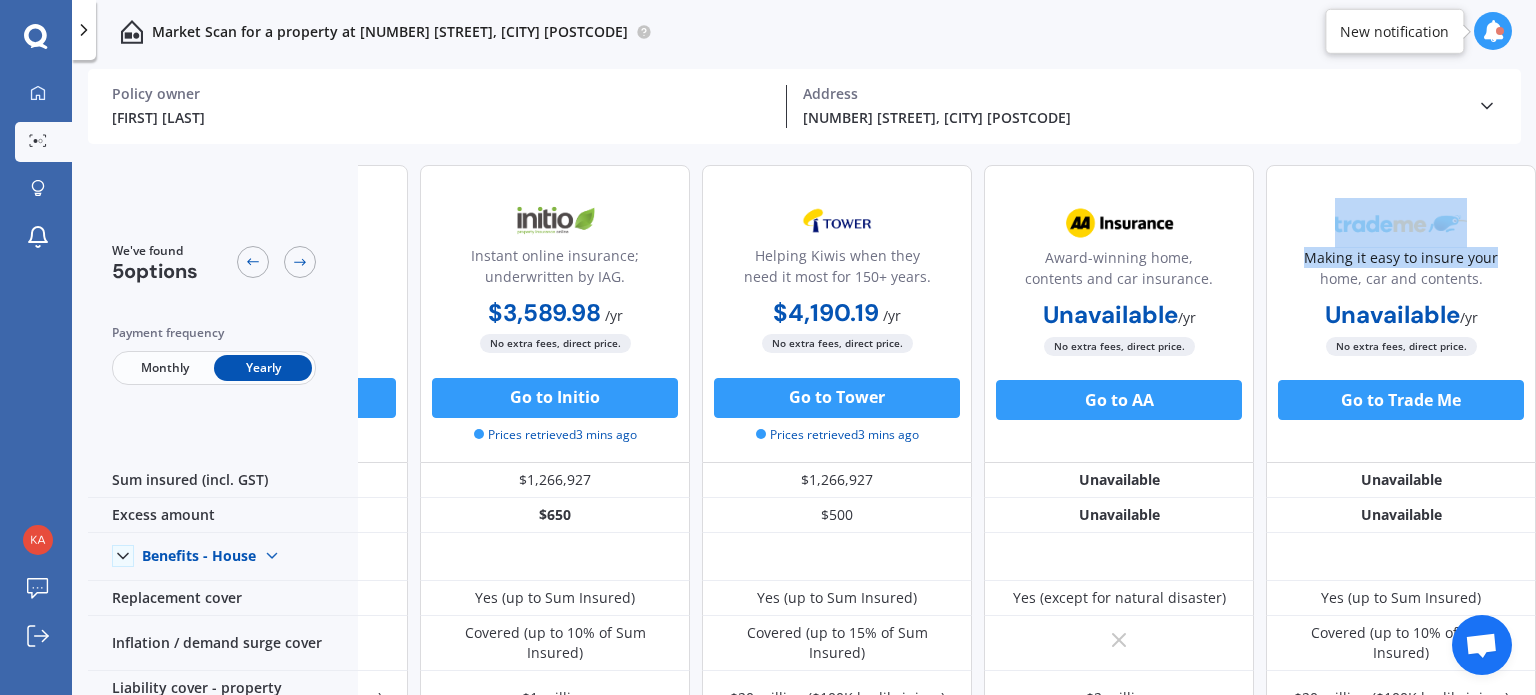 click on "Making it easy to insure your home, car and contents. Unavailable / yr Unavailable / yr Unavailable / mo No extra fees, direct price. Go to Trade Me" at bounding box center (1401, 314) 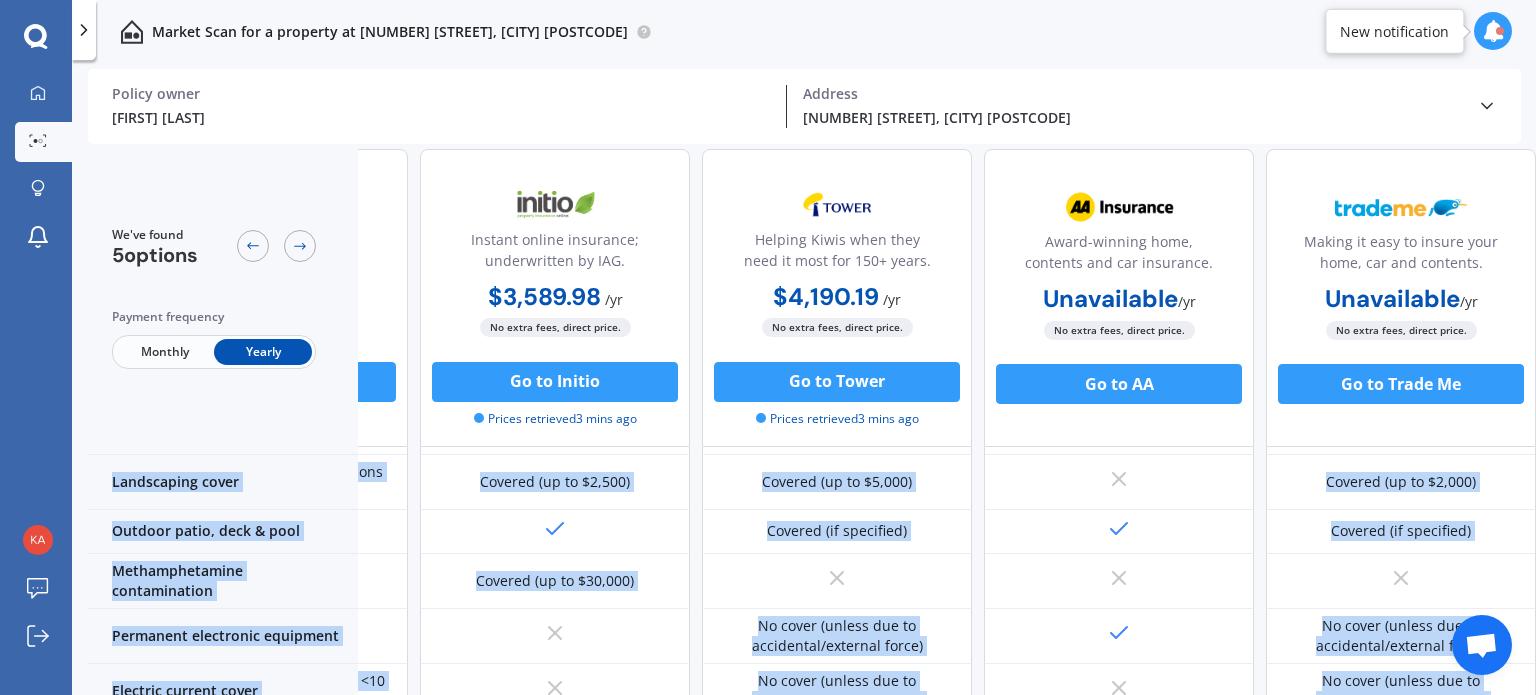 scroll, scrollTop: 620, scrollLeft: 229, axis: both 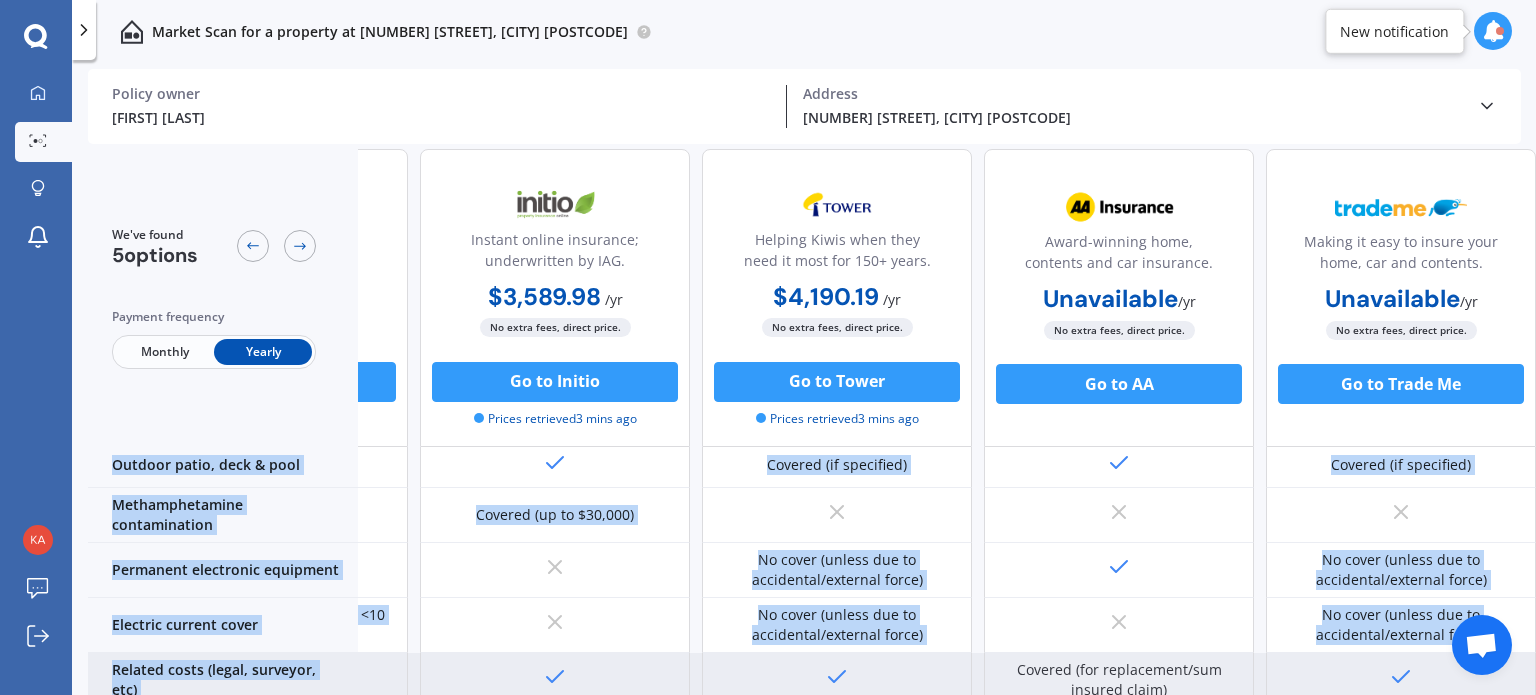 drag, startPoint x: 970, startPoint y: 683, endPoint x: 872, endPoint y: 652, distance: 102.78619 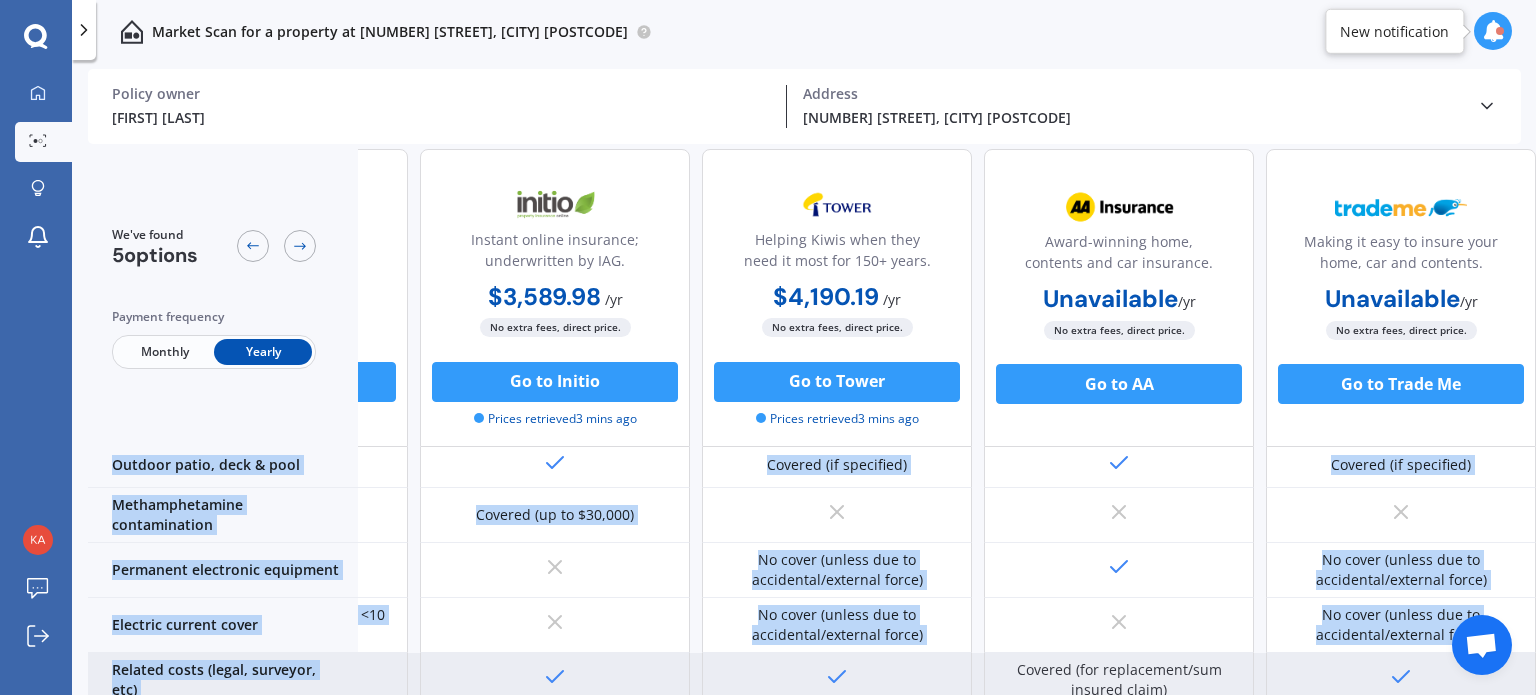 click on "Sum insured (incl. GST) $1,266,927 $1,266,927 $1,266,927 Unavailable Unavailable Excess amount $500 $650 $500 Unavailable Unavailable Benefits - House Benefits - House Benefits - Contents Replacement cover Yes (with SumExtra) Yes (up to Sum Insured) Yes (up to Sum Insured) Yes (except for natural disaster) Yes (up to Sum Insured) Inflation / demand surge cover Yes (with SumExtra) Covered (up to 10% of Sum Insured) Covered (up to 15% of Sum Insured) Covered (up to 10% of Sum Insured) Liability cover - property damages / bodily injury $2 million ($1M for bodily injury) $1 million $20 million ($100K bodily injury) $2 million $20 million ($100K bodily injury) Retaining wall cover Covered (up to $75,000) Covered (up to $25,000) Covered (up to $50,000) Covered (up to $50,000) Covered (up to $25,000) Temporary accommodation Covered (up to 10% of Sum Insured) Covered (up to $20,000) Covered (up to $30,000) Covered (up to $20,000) Covered (up to $25,000) Excess-free glass cover Option <$6/month Keys & locks cover" at bounding box center [702, 422] 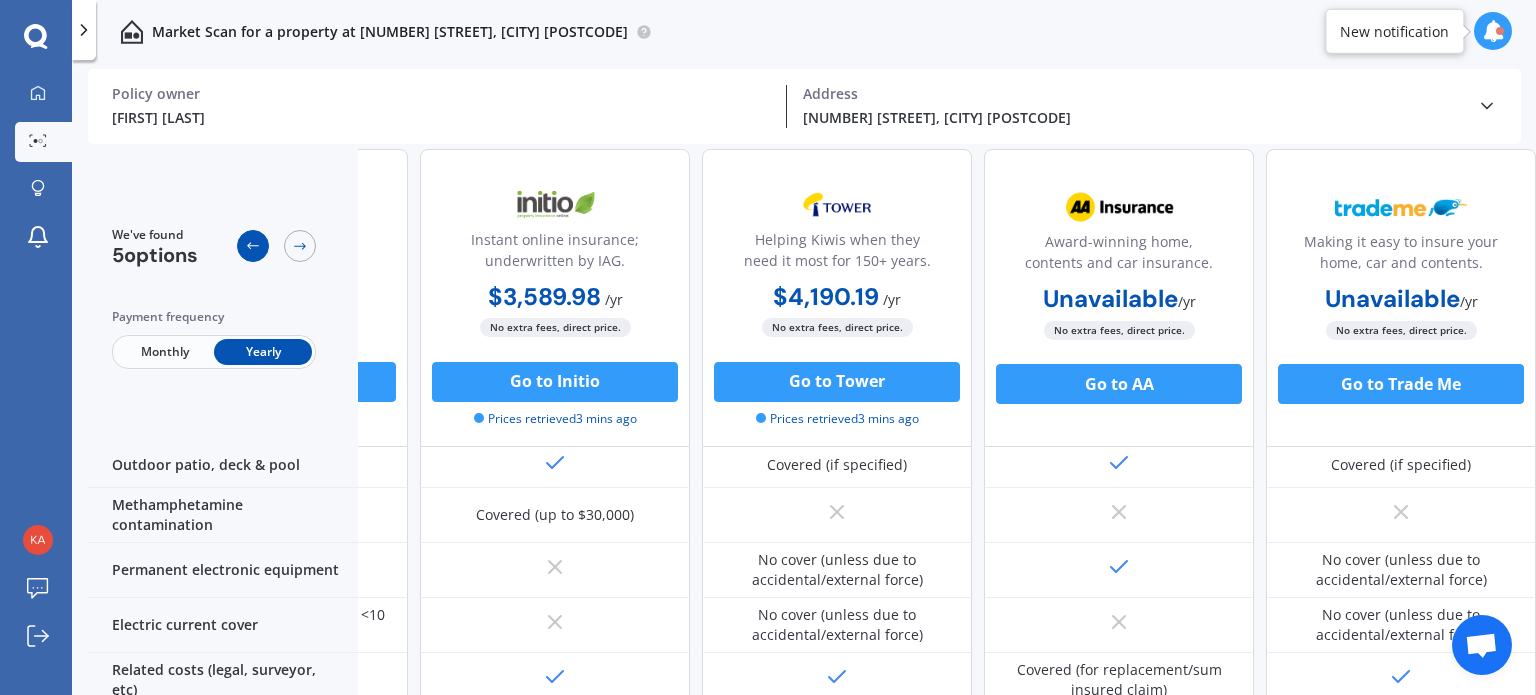 click 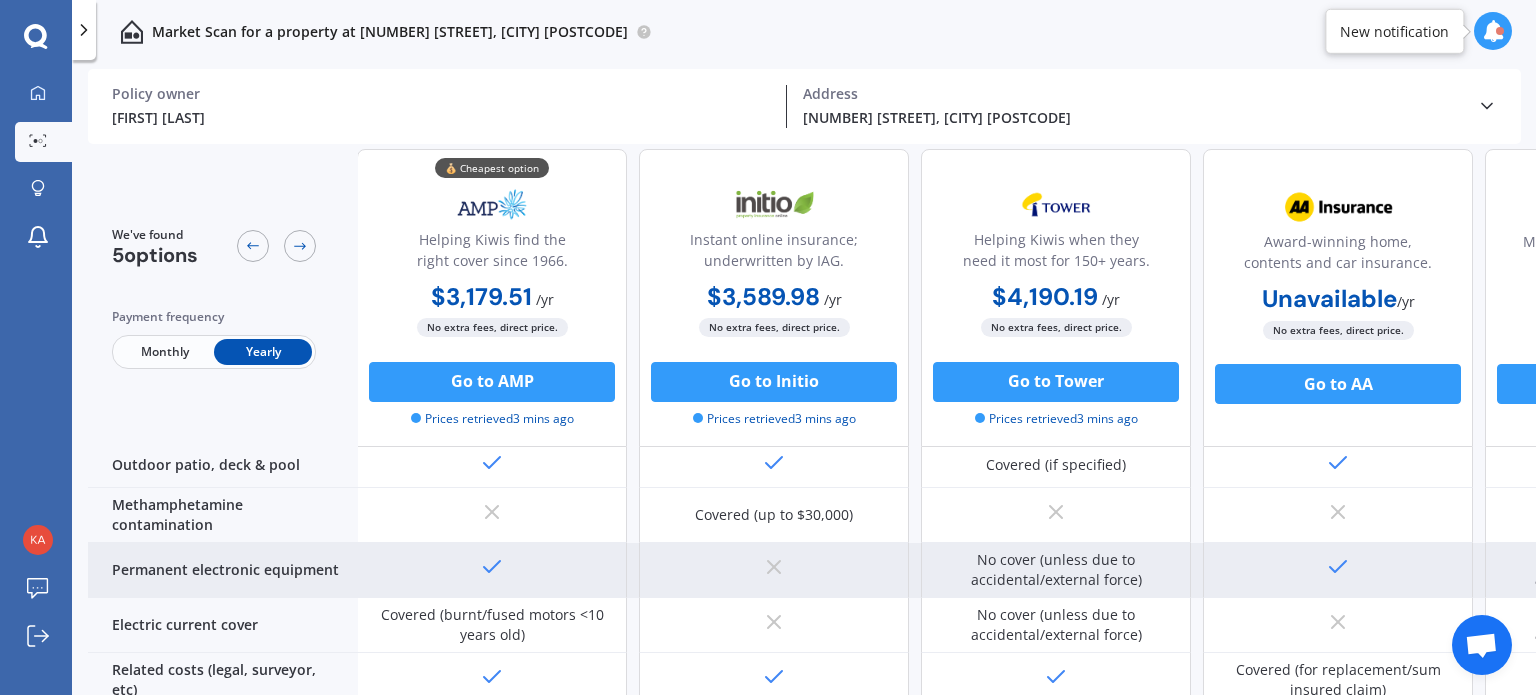 scroll, scrollTop: 620, scrollLeft: 0, axis: vertical 